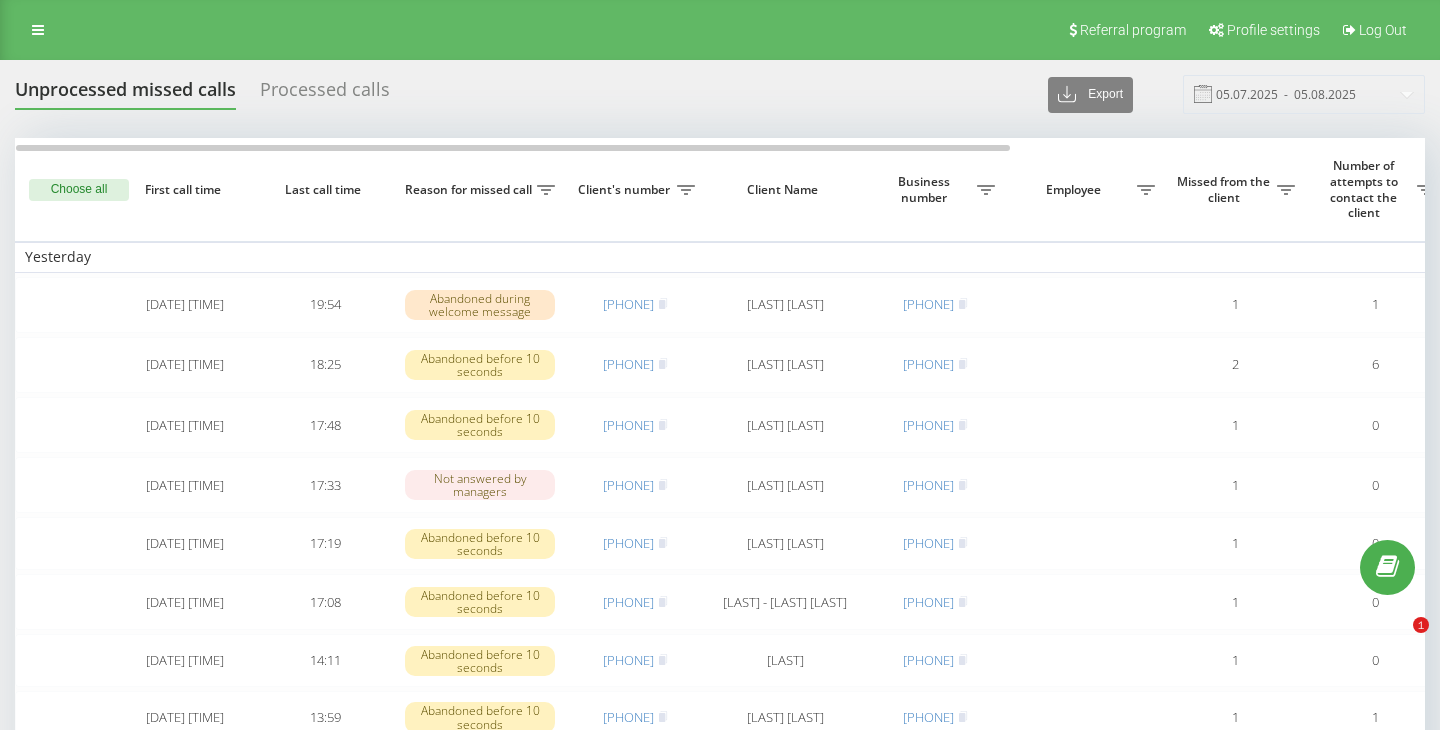 scroll, scrollTop: 133, scrollLeft: 0, axis: vertical 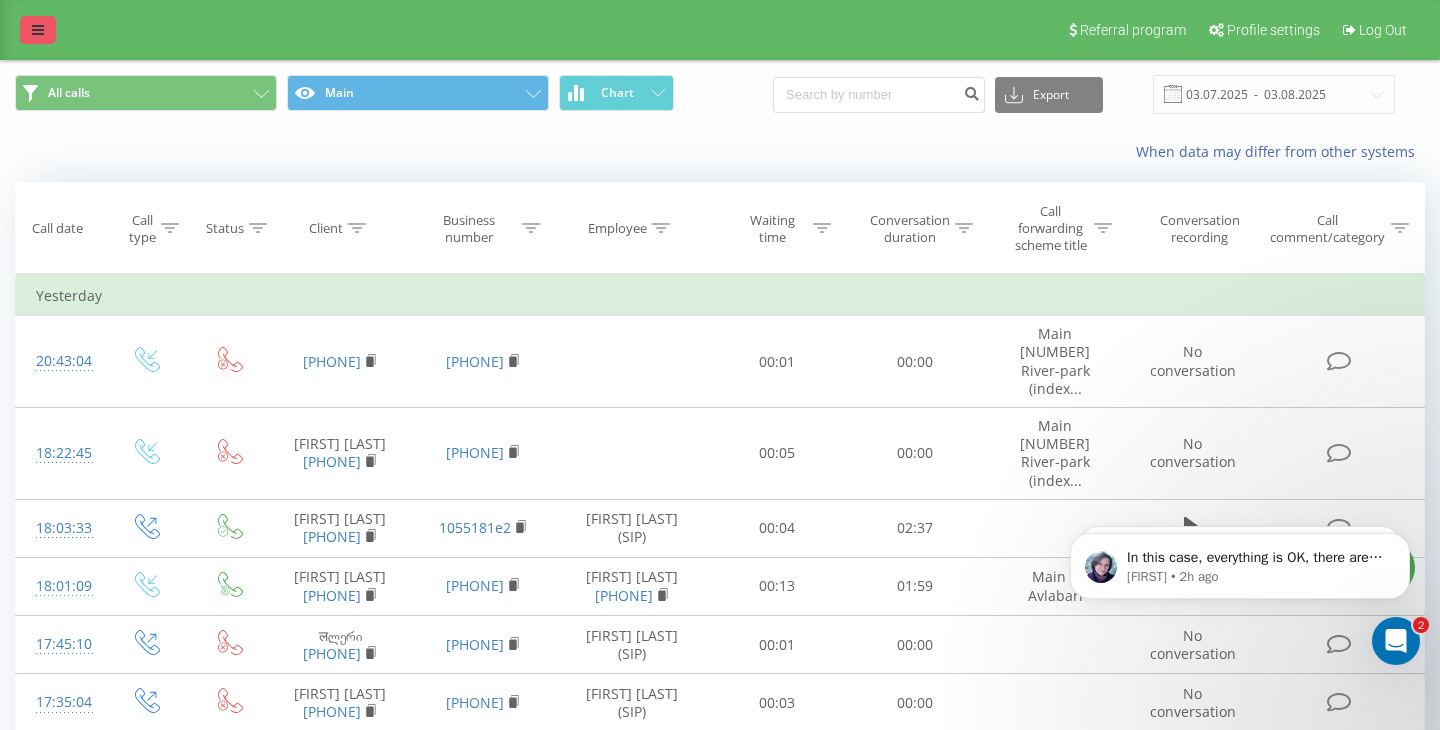 click at bounding box center (38, 30) 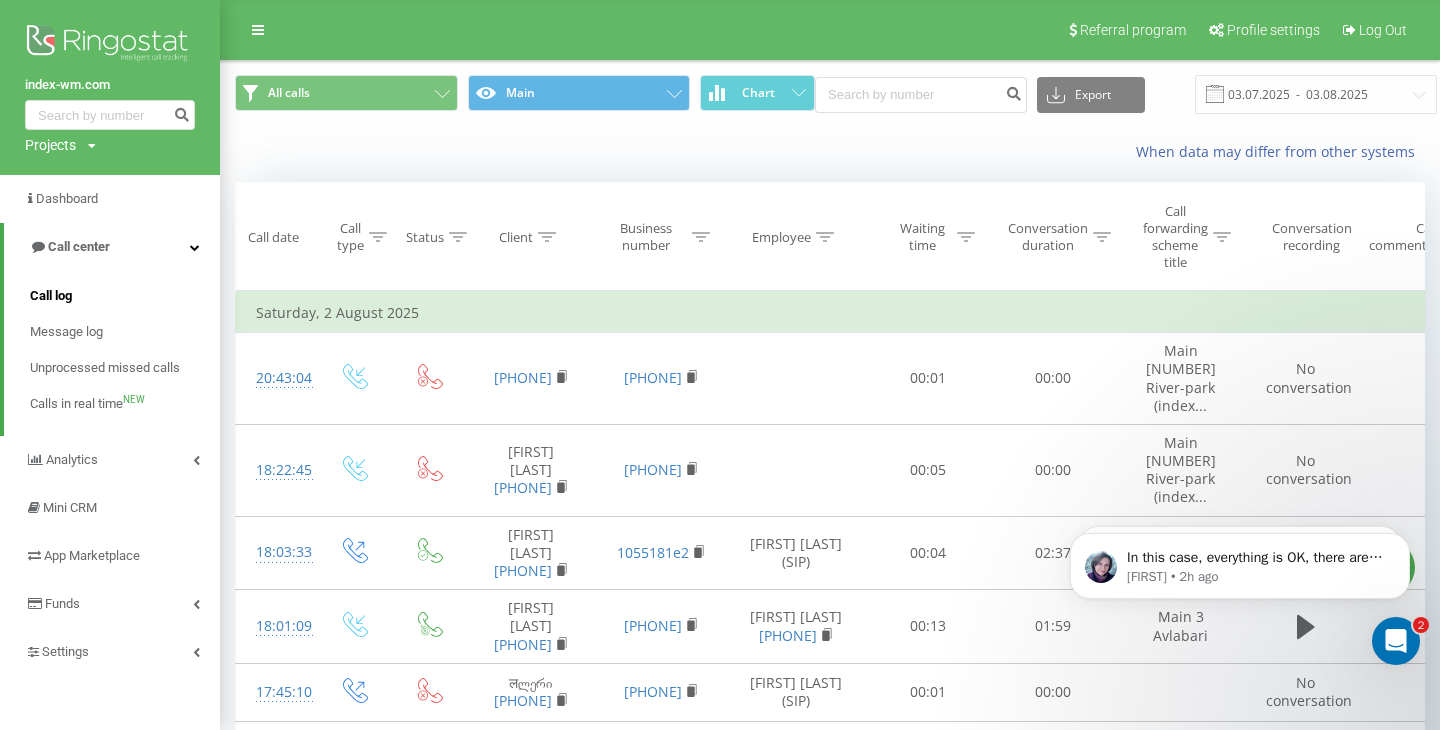 click on "Call log" at bounding box center (51, 296) 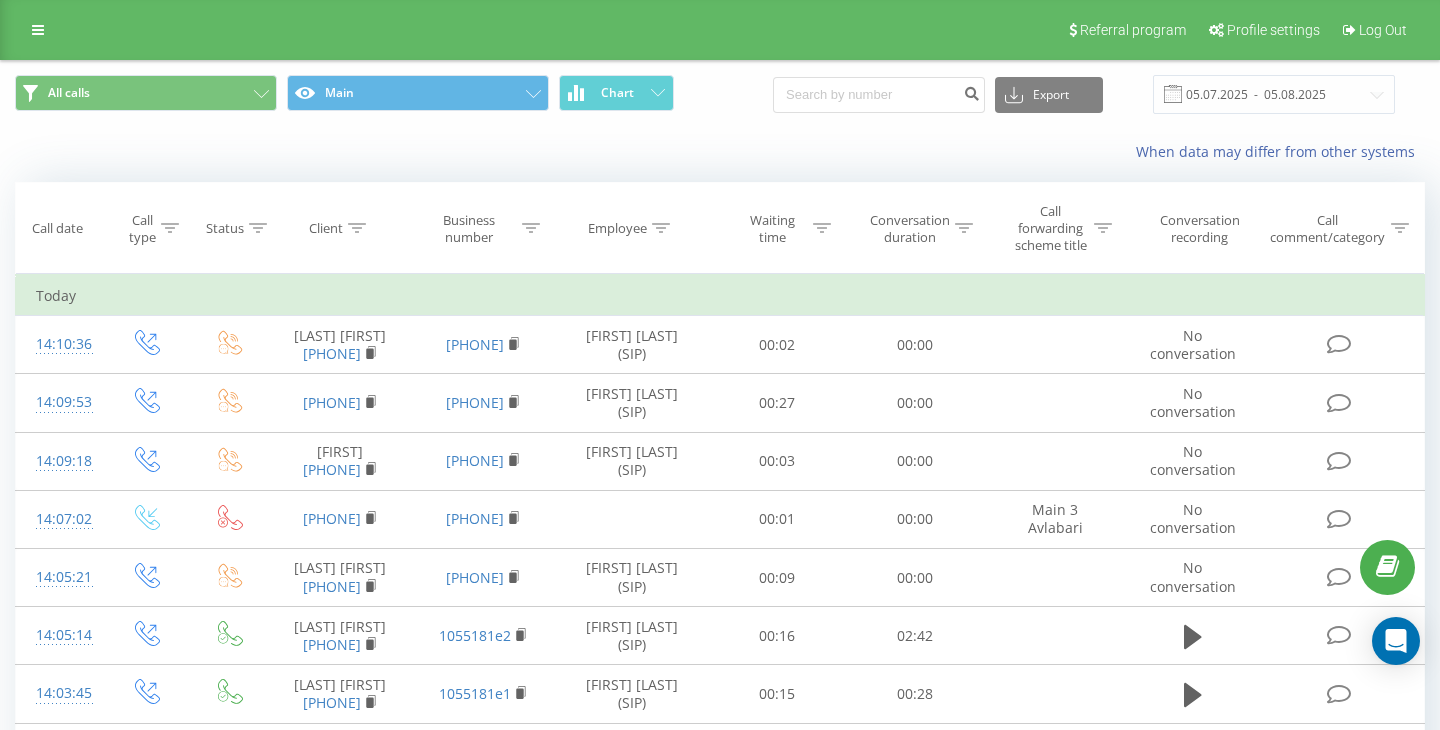 scroll, scrollTop: 0, scrollLeft: 0, axis: both 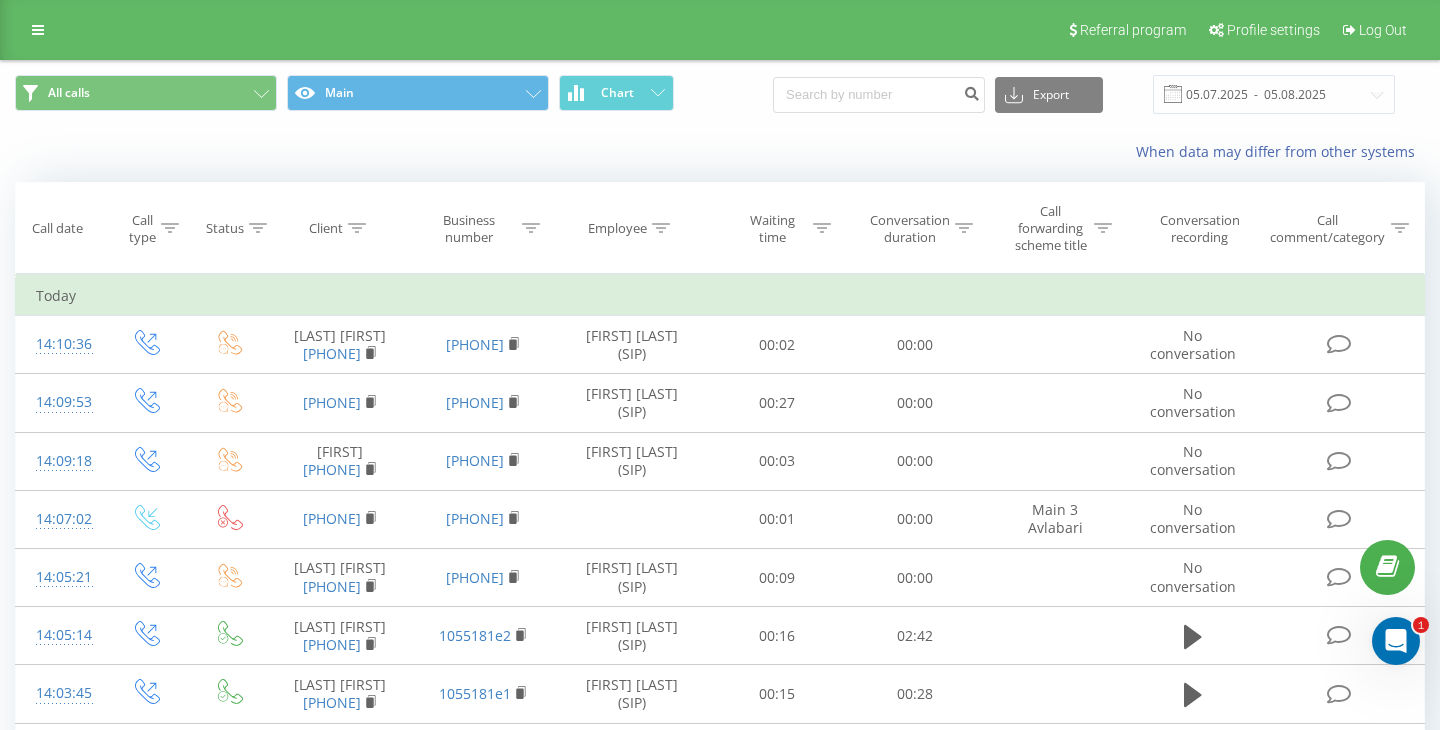 click 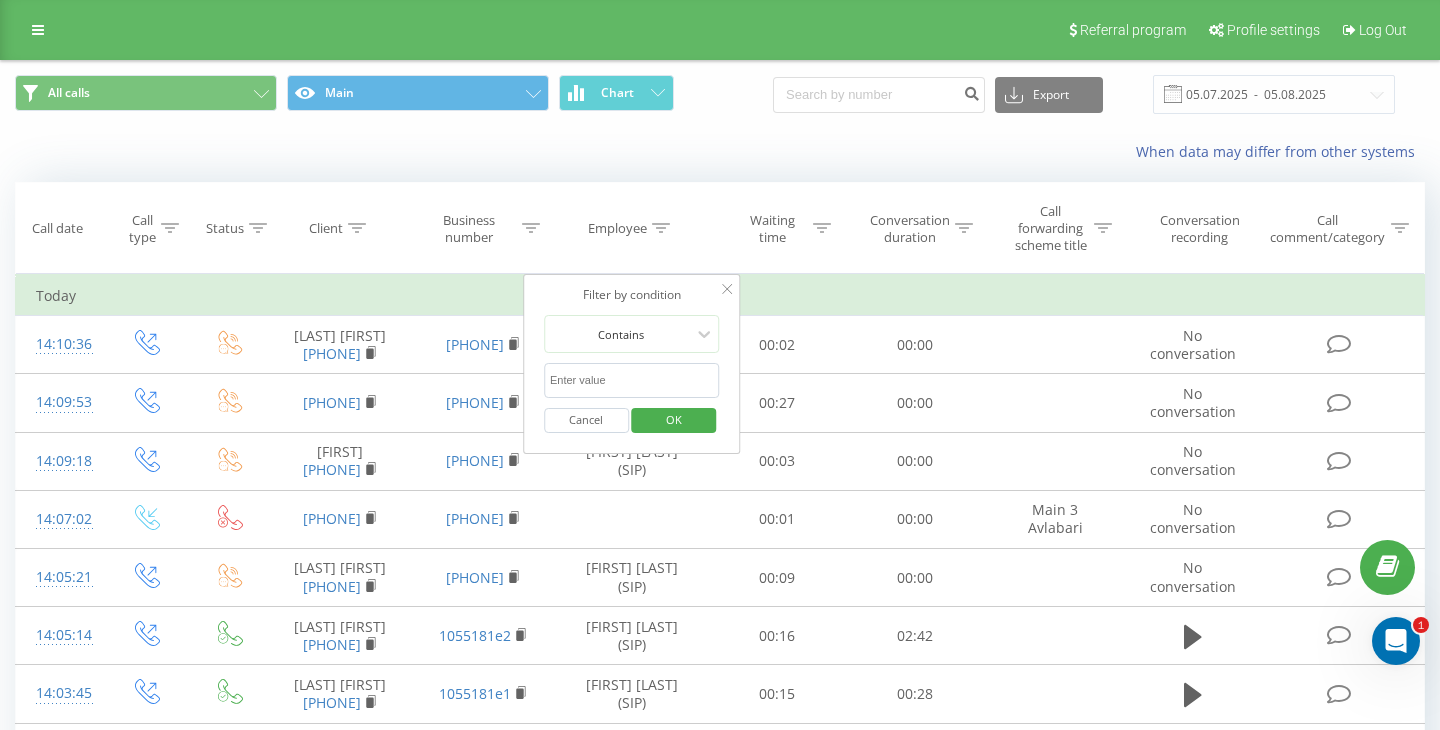 click at bounding box center (632, 380) 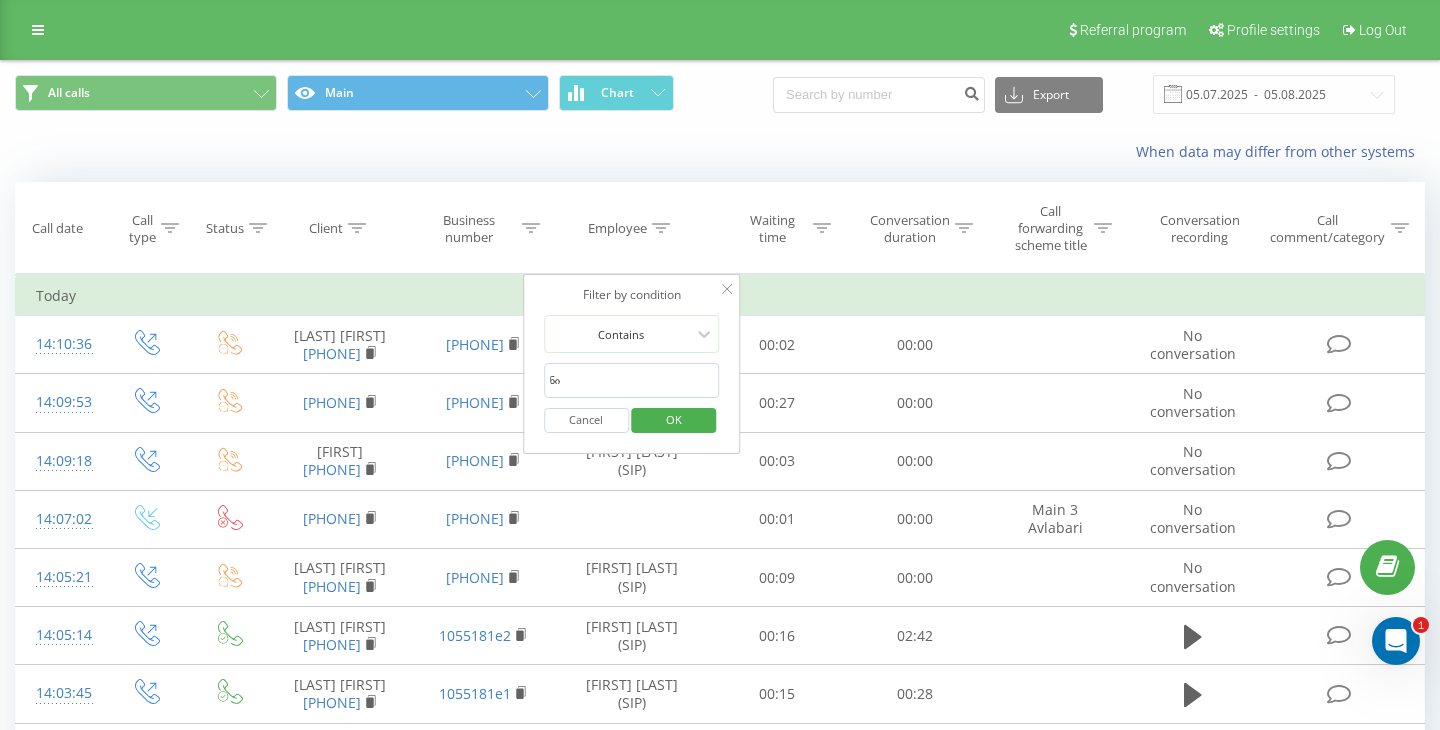 type on "ნ" 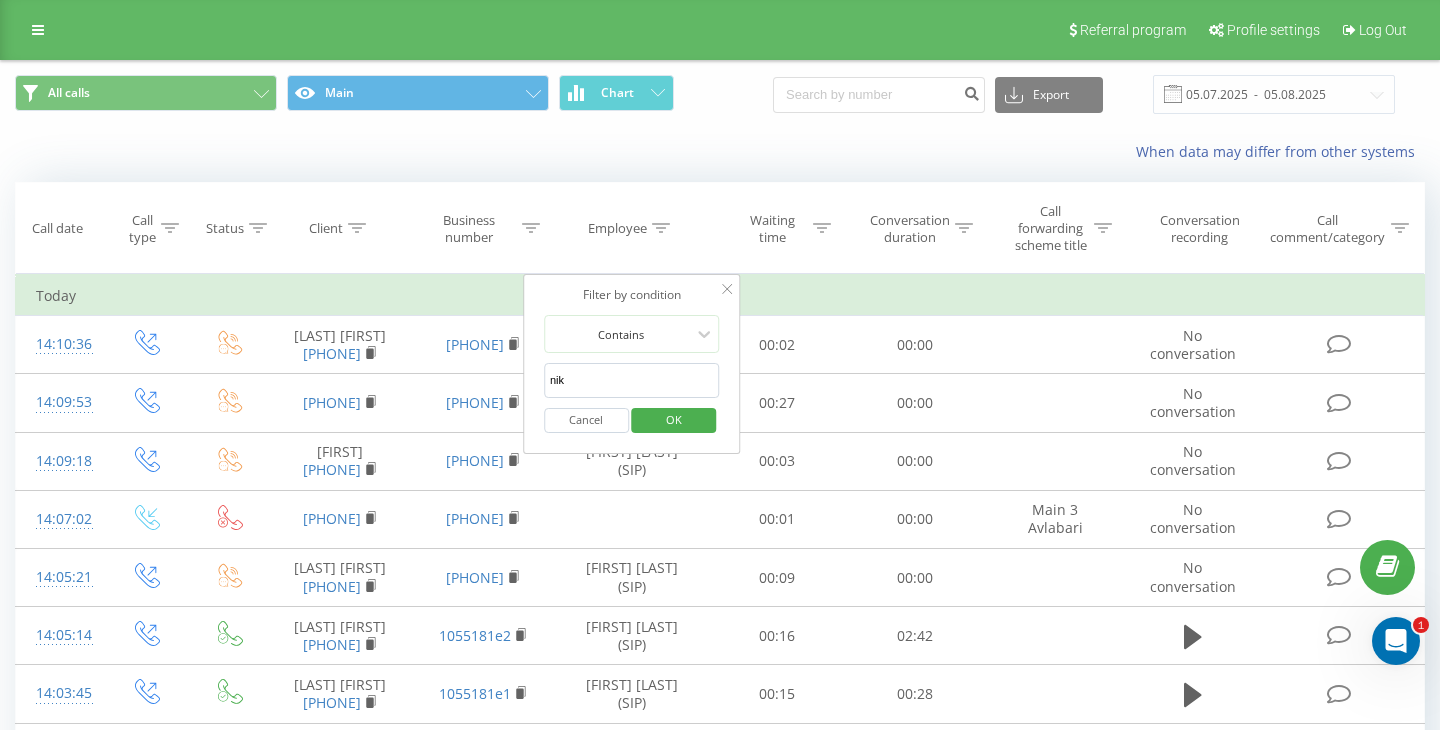 type on "[FIRST]" 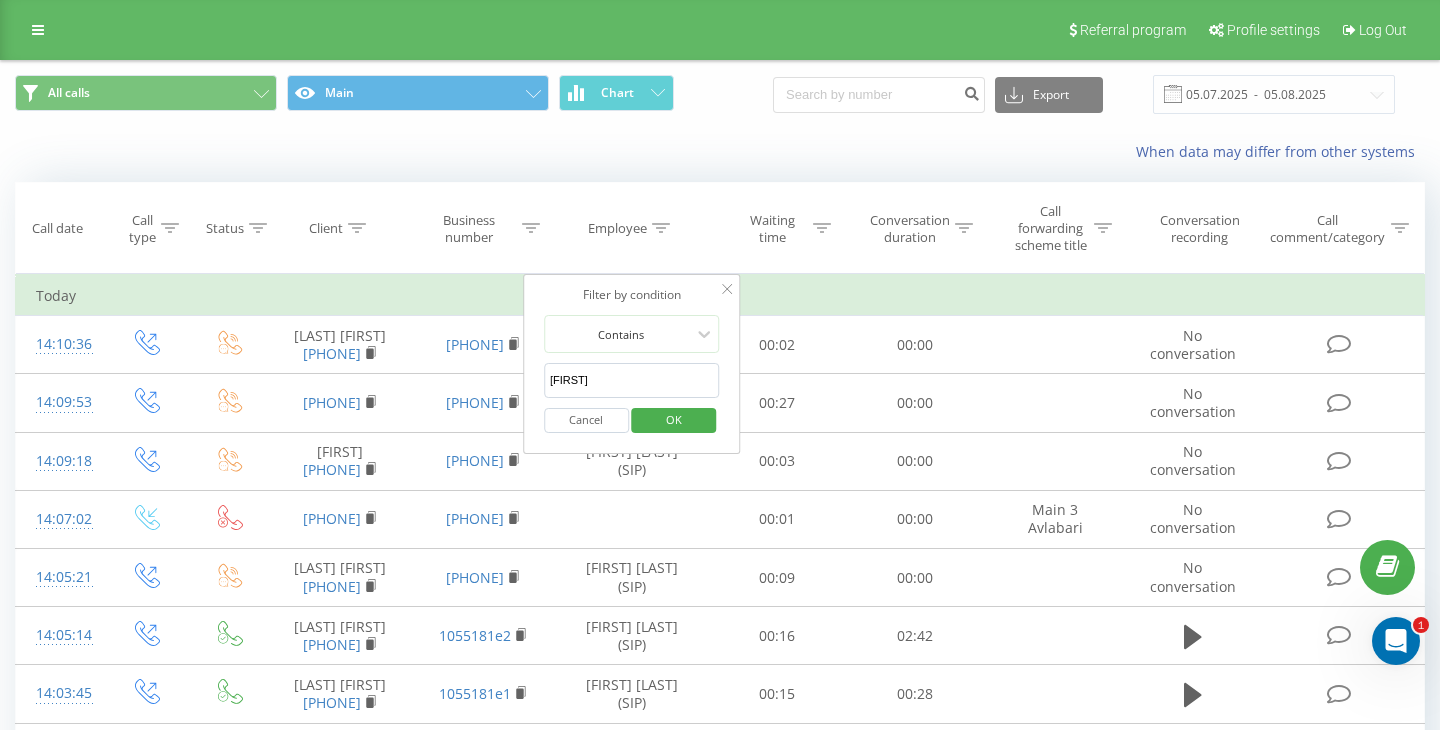 click on "OK" at bounding box center (674, 419) 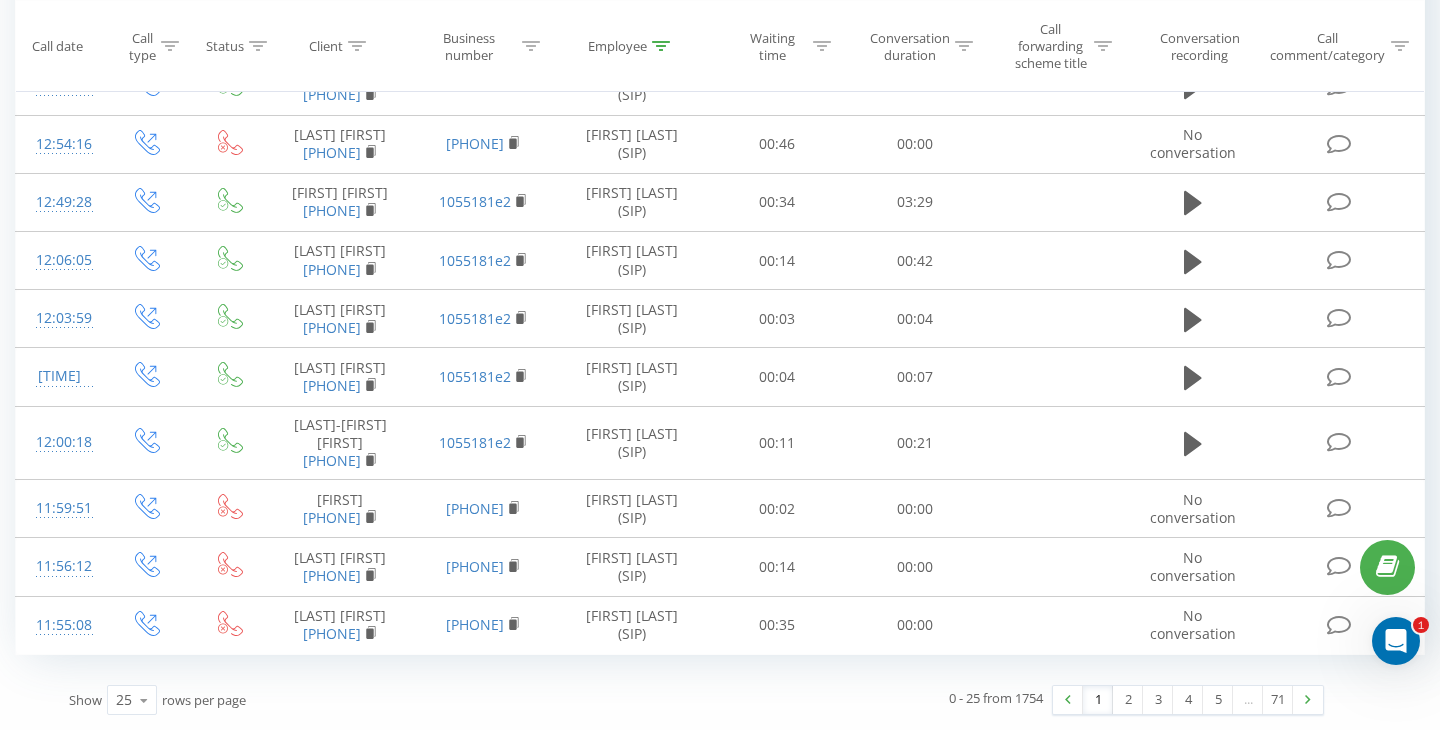scroll, scrollTop: 1346, scrollLeft: 0, axis: vertical 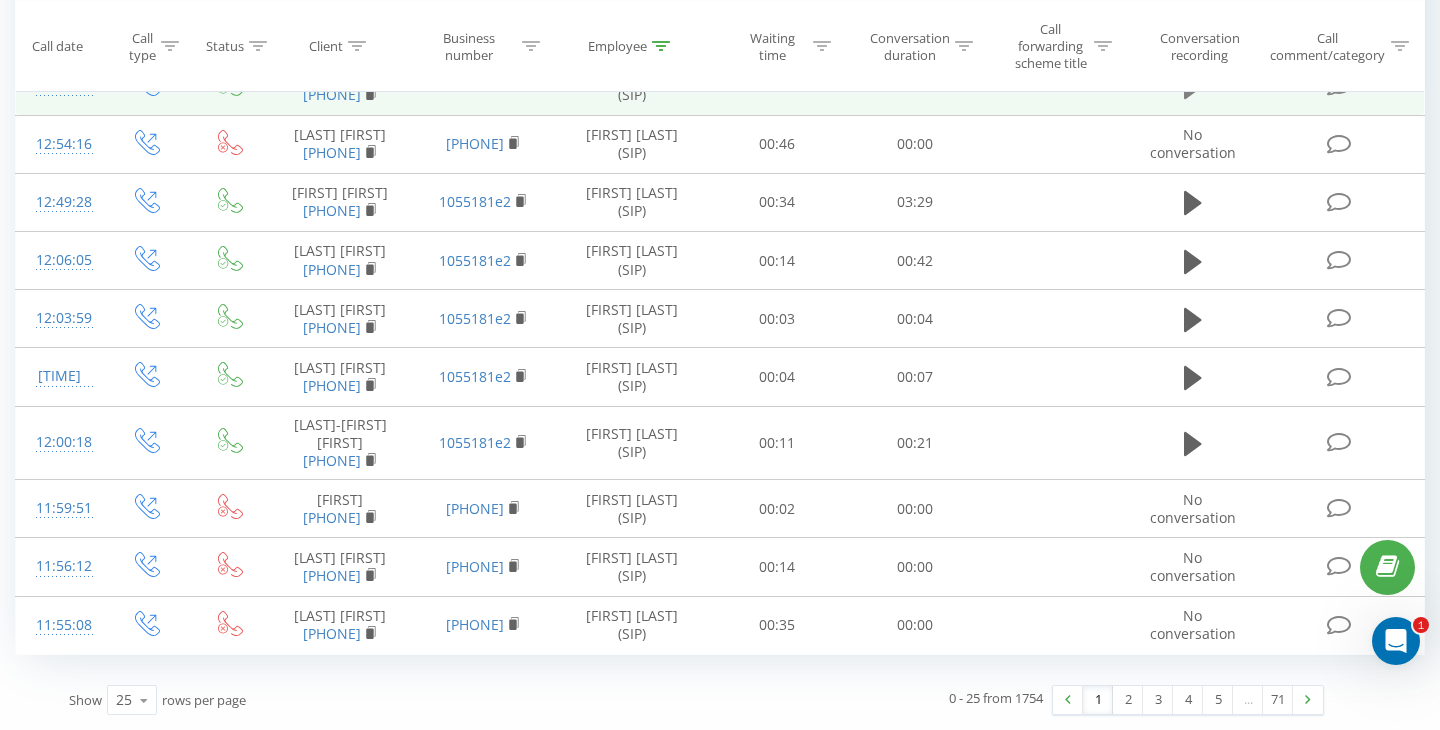 click 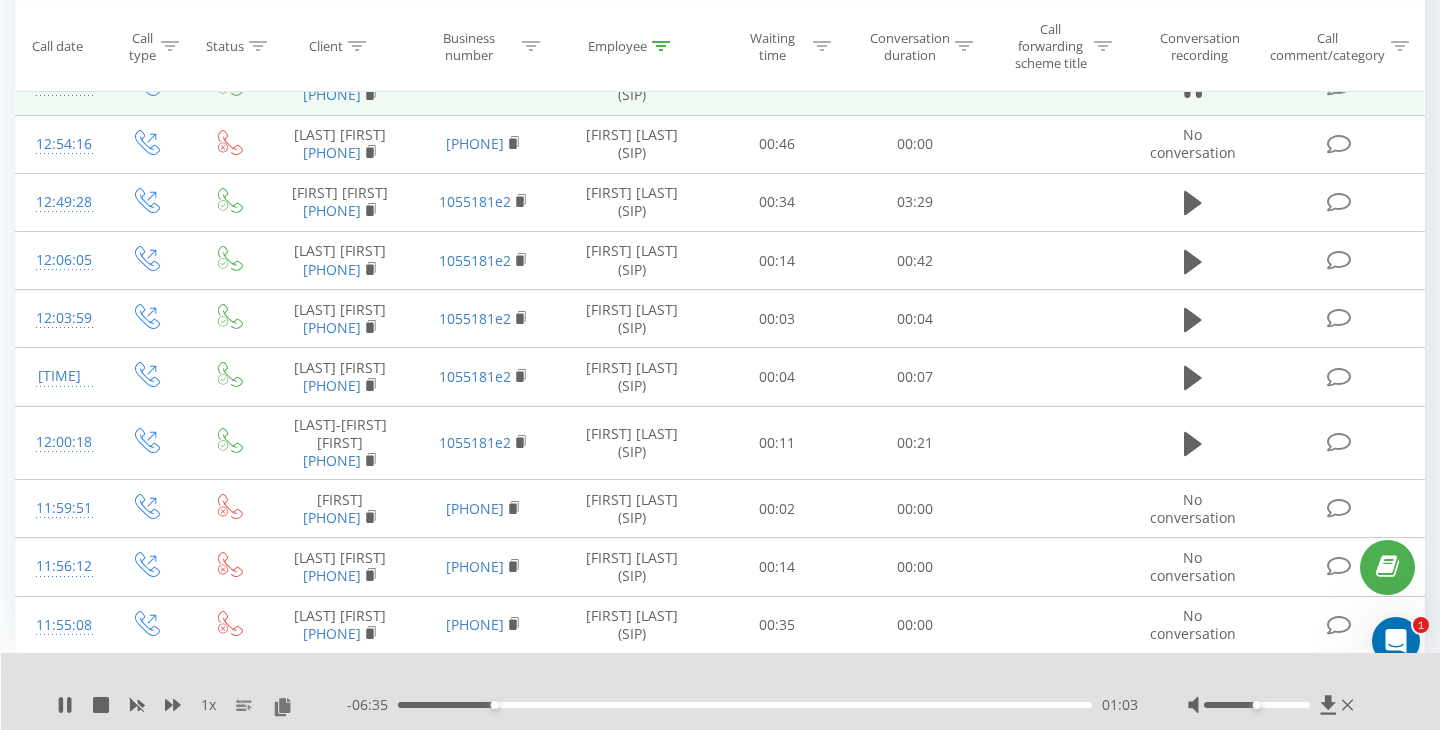 click on "01:03" at bounding box center (745, 705) 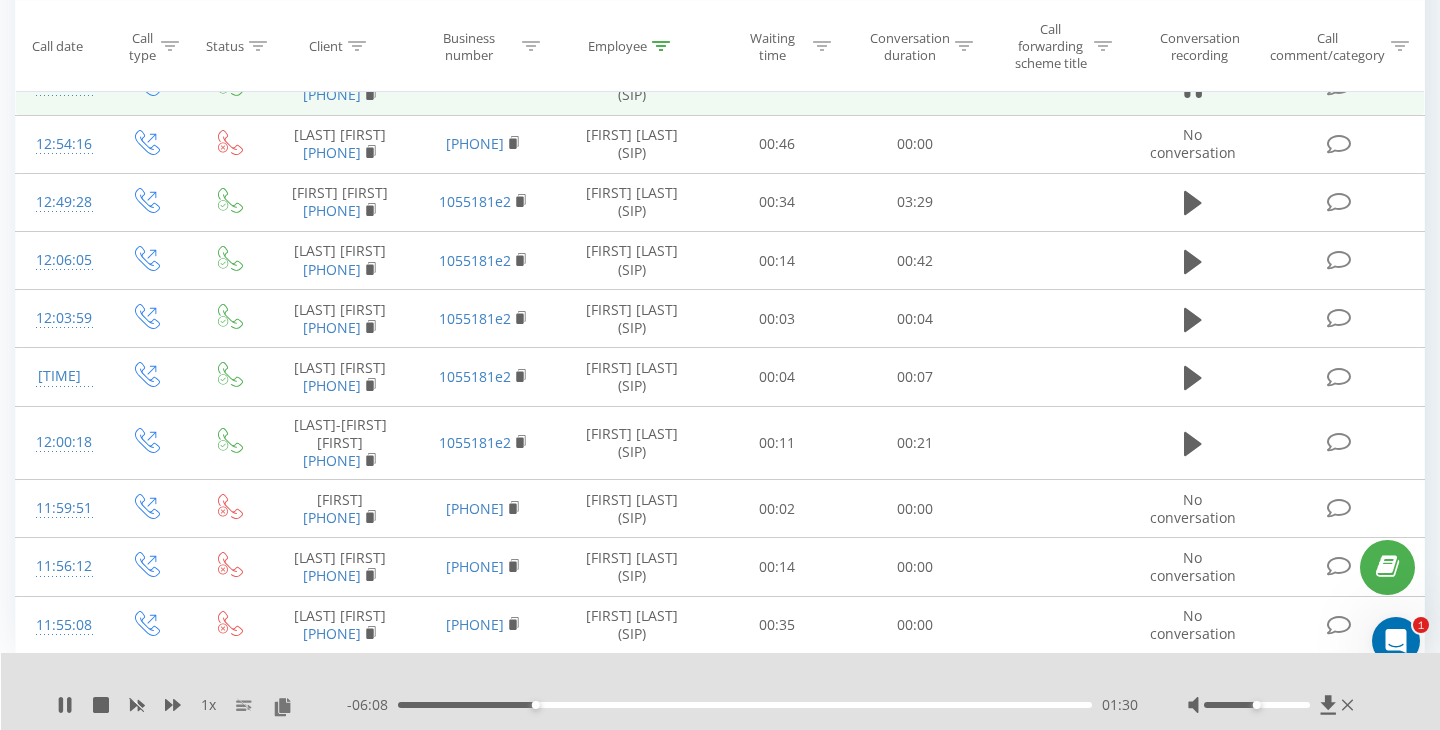 click 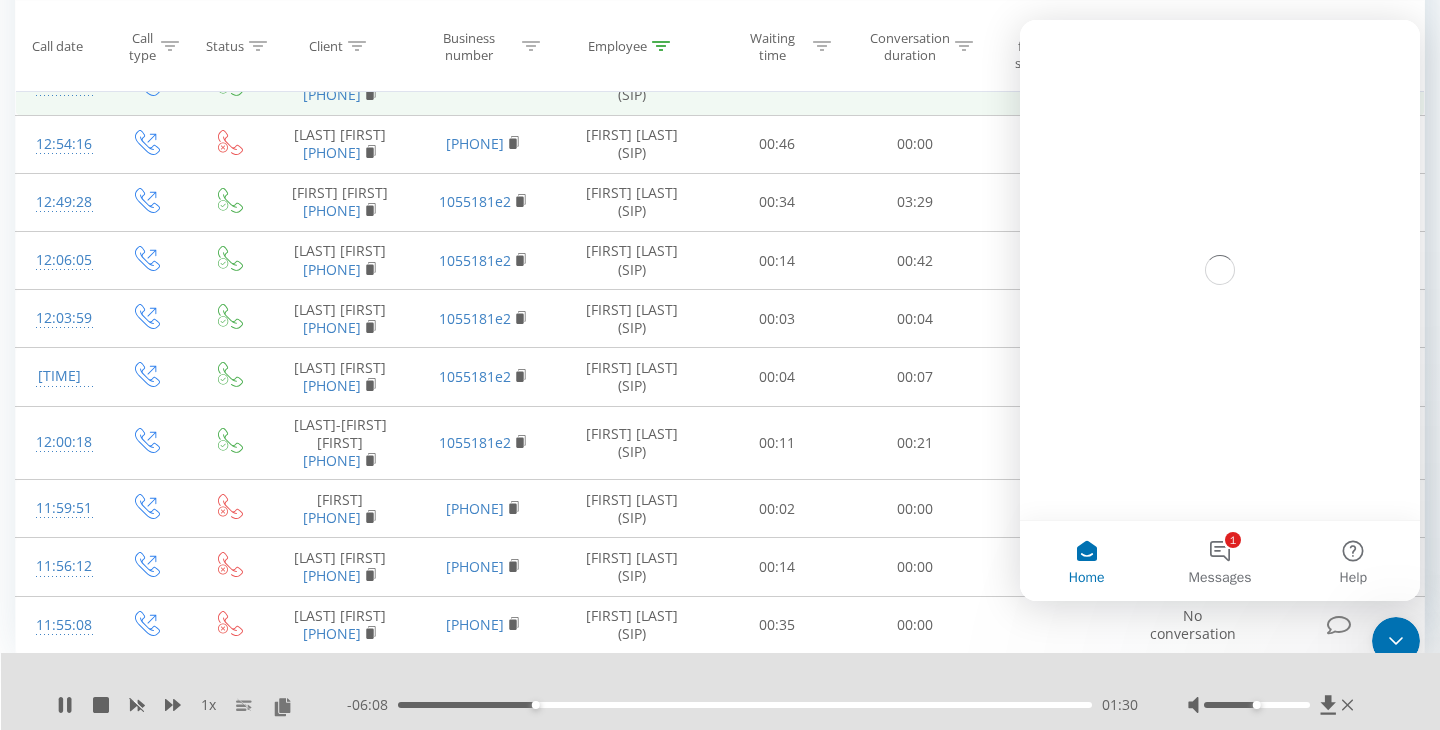 scroll, scrollTop: 0, scrollLeft: 0, axis: both 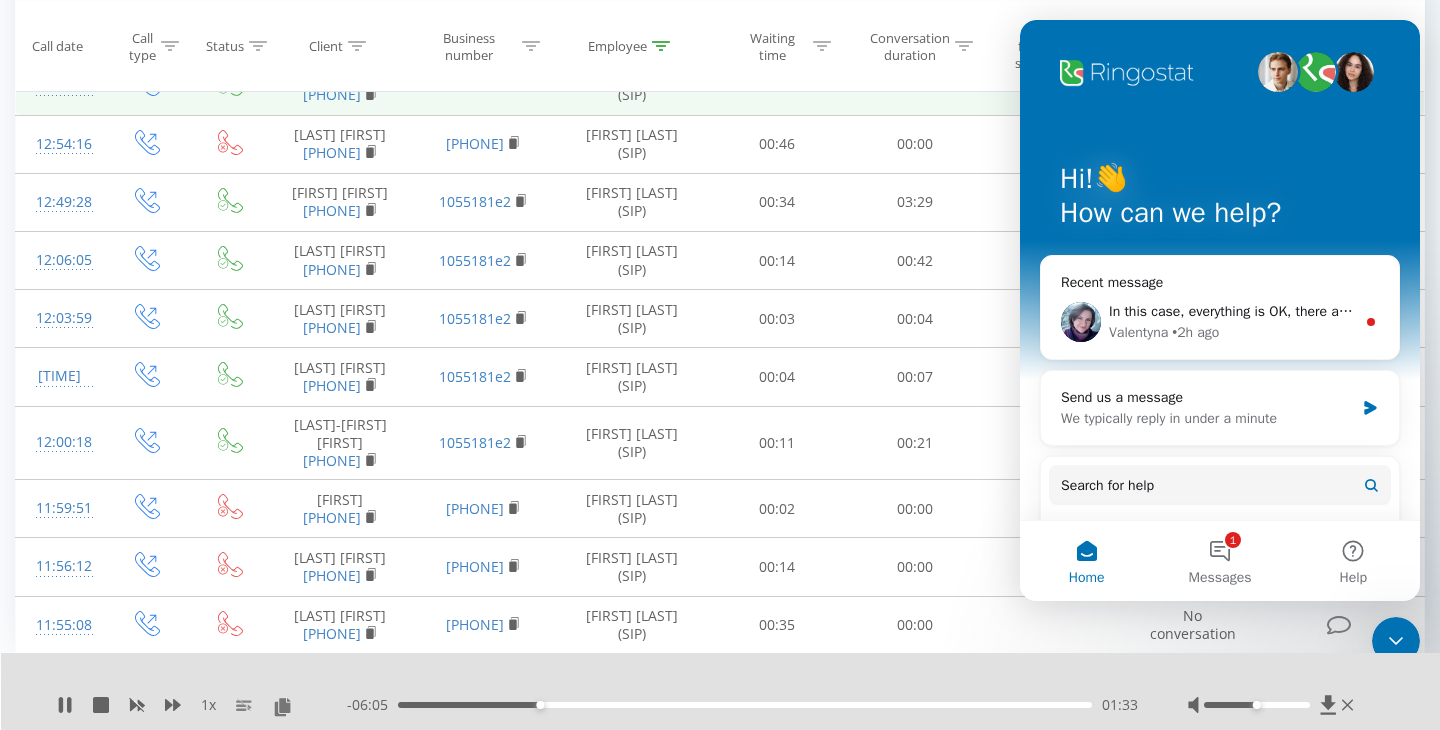 click on "In this case, everything is OK, there are correct settings👍   Is there anything else I can help you with?" at bounding box center (1232, 311) 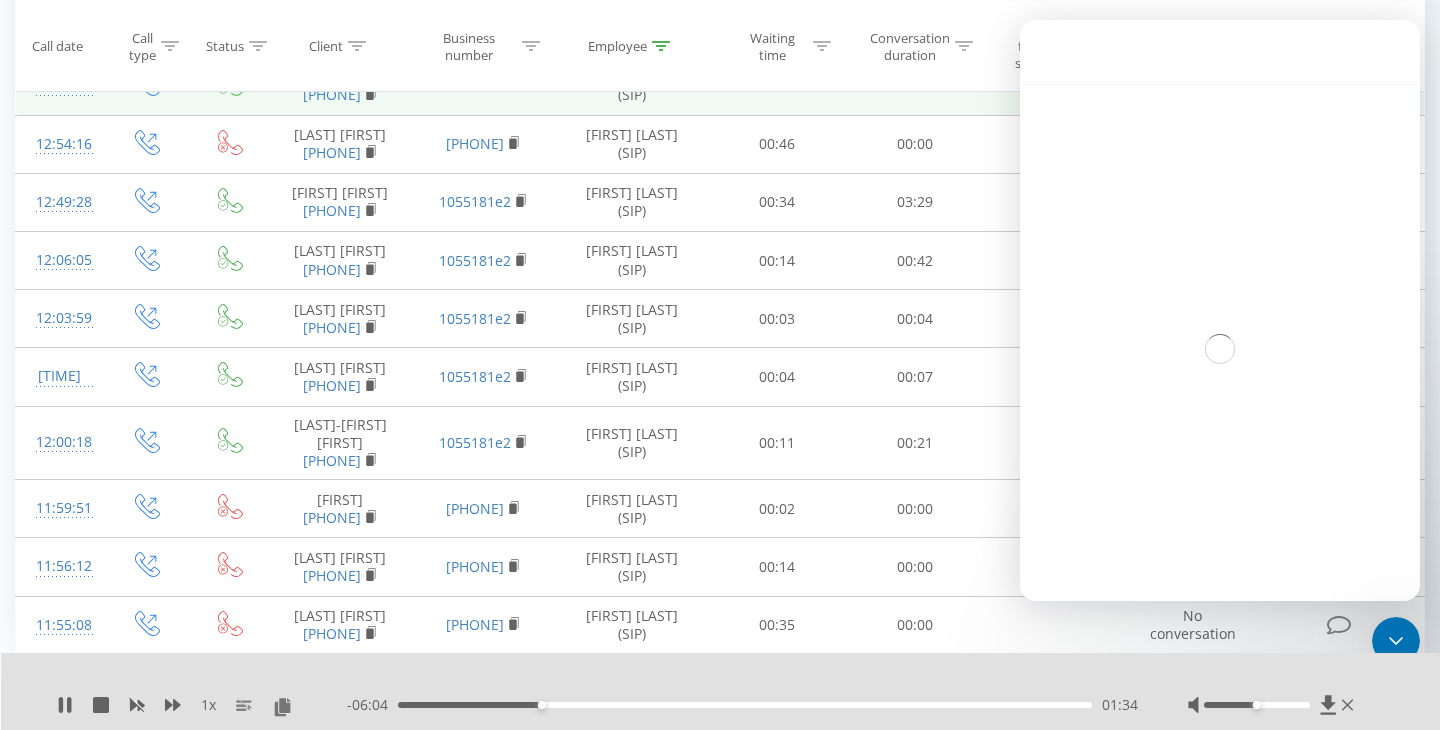 scroll, scrollTop: 3, scrollLeft: 0, axis: vertical 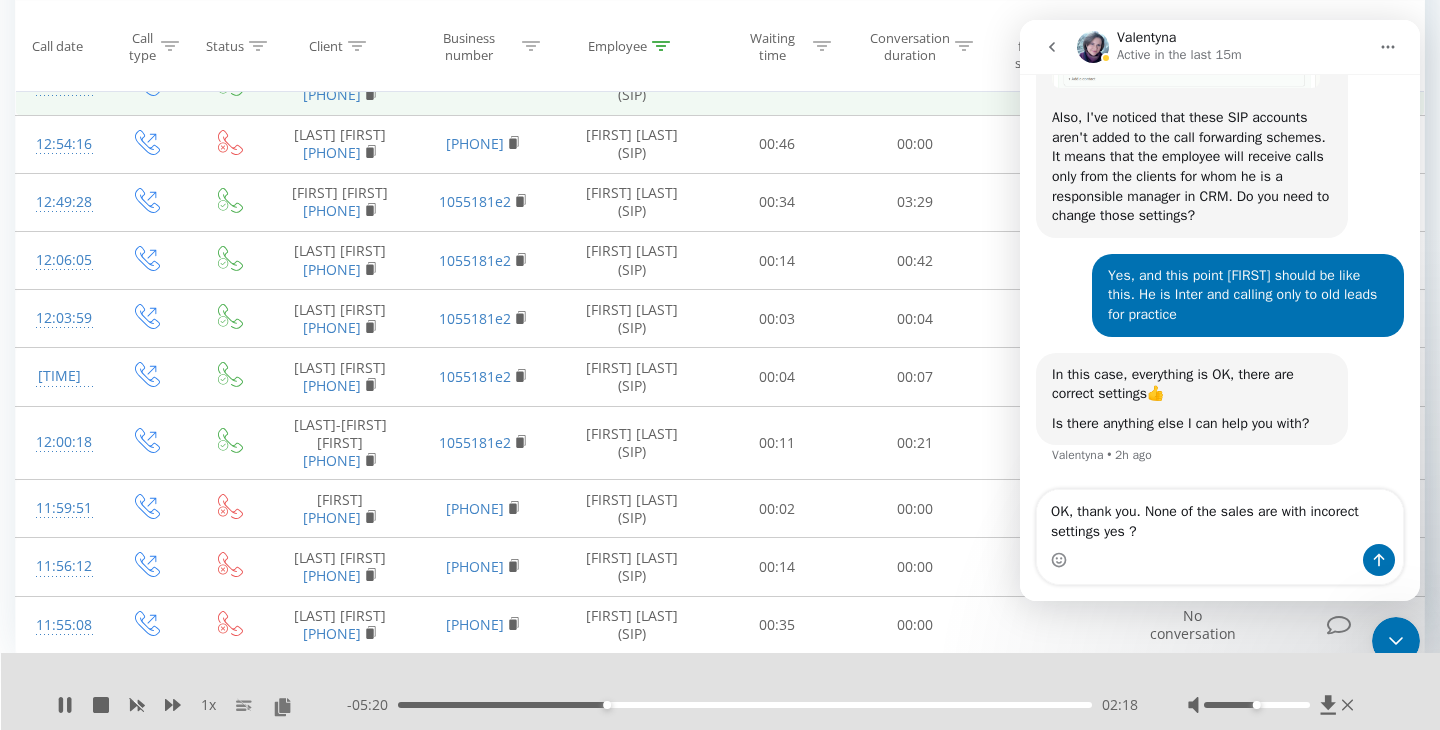 click on "OK, thank you. None of the sales are with incorect settings yes ?" at bounding box center (1220, 517) 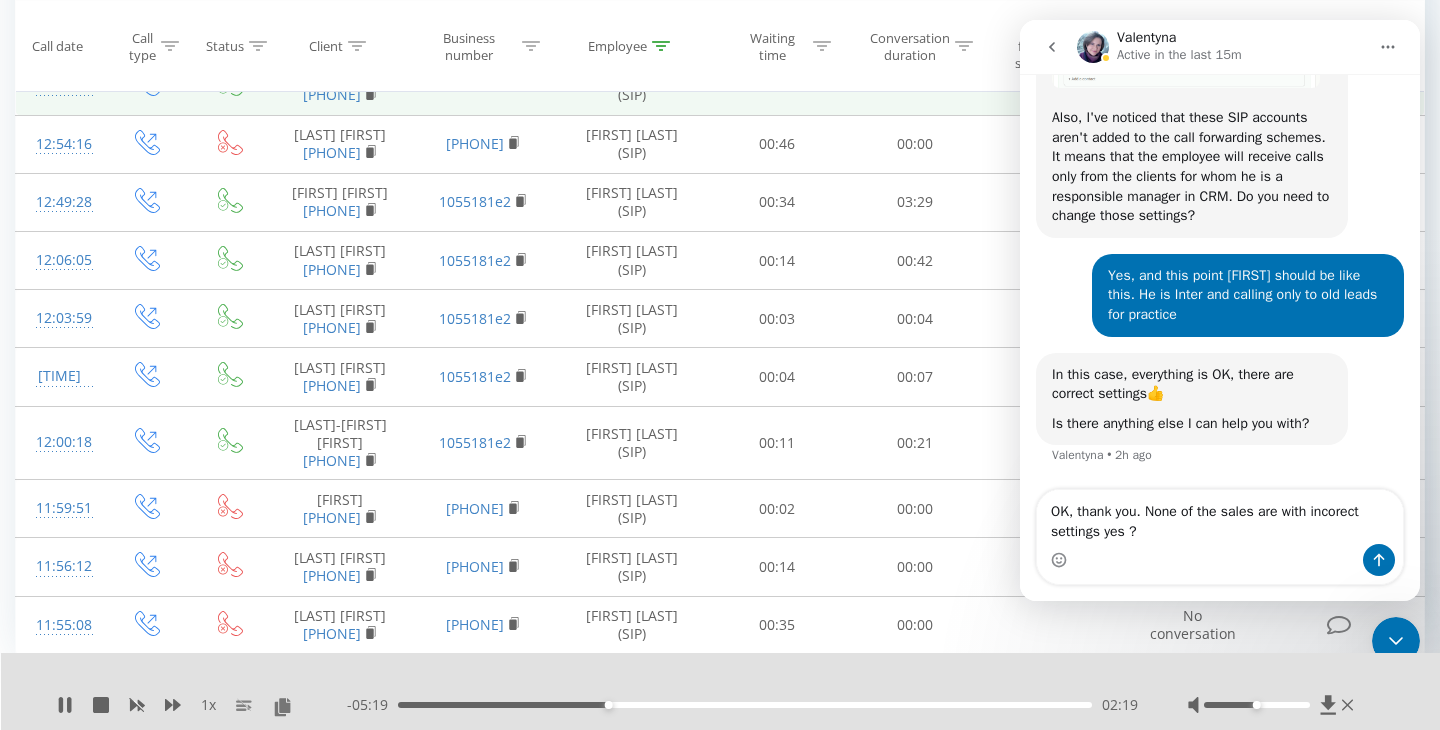 click on "OK, thank you. None of the sales are with incorect settings yes ?" at bounding box center [1220, 517] 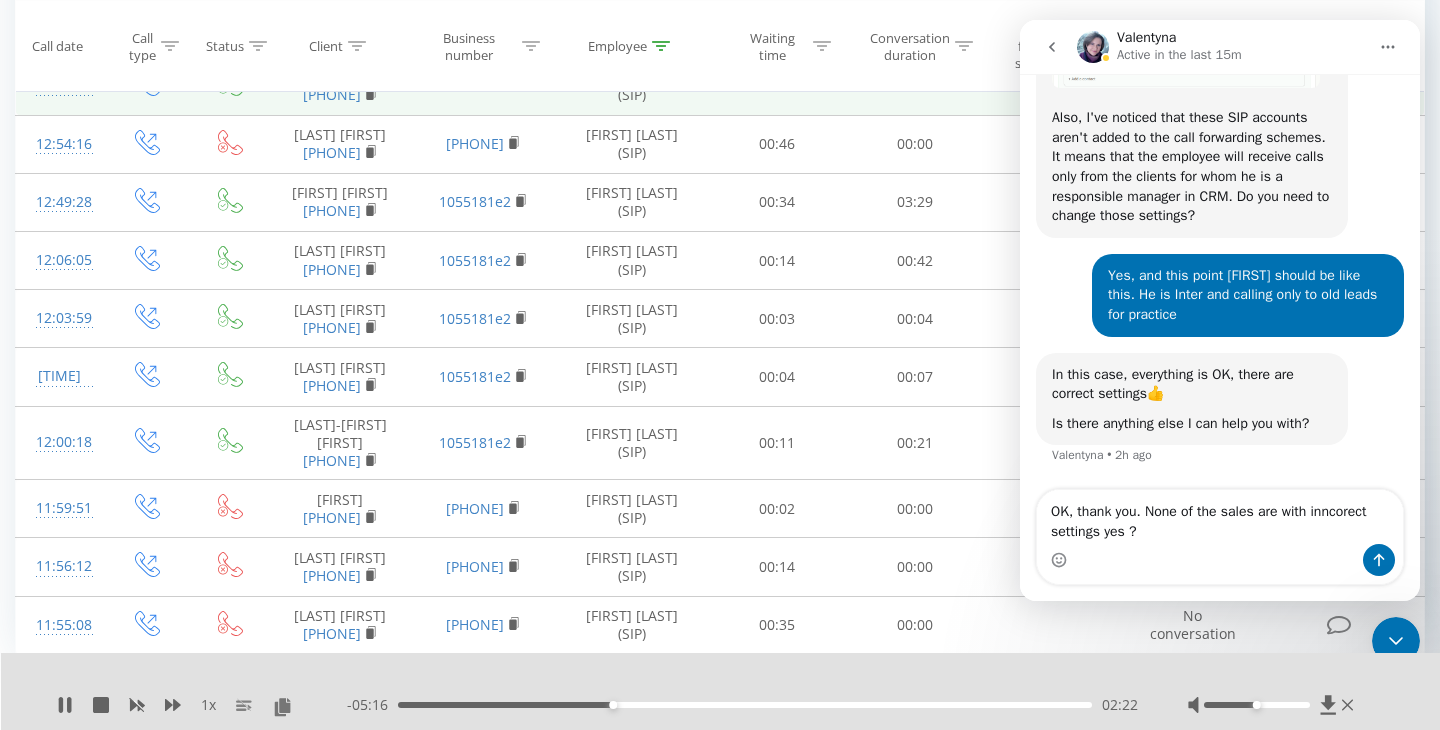 click on "OK, thank you. None of the sales are with inncorect settings yes ?" at bounding box center (1220, 517) 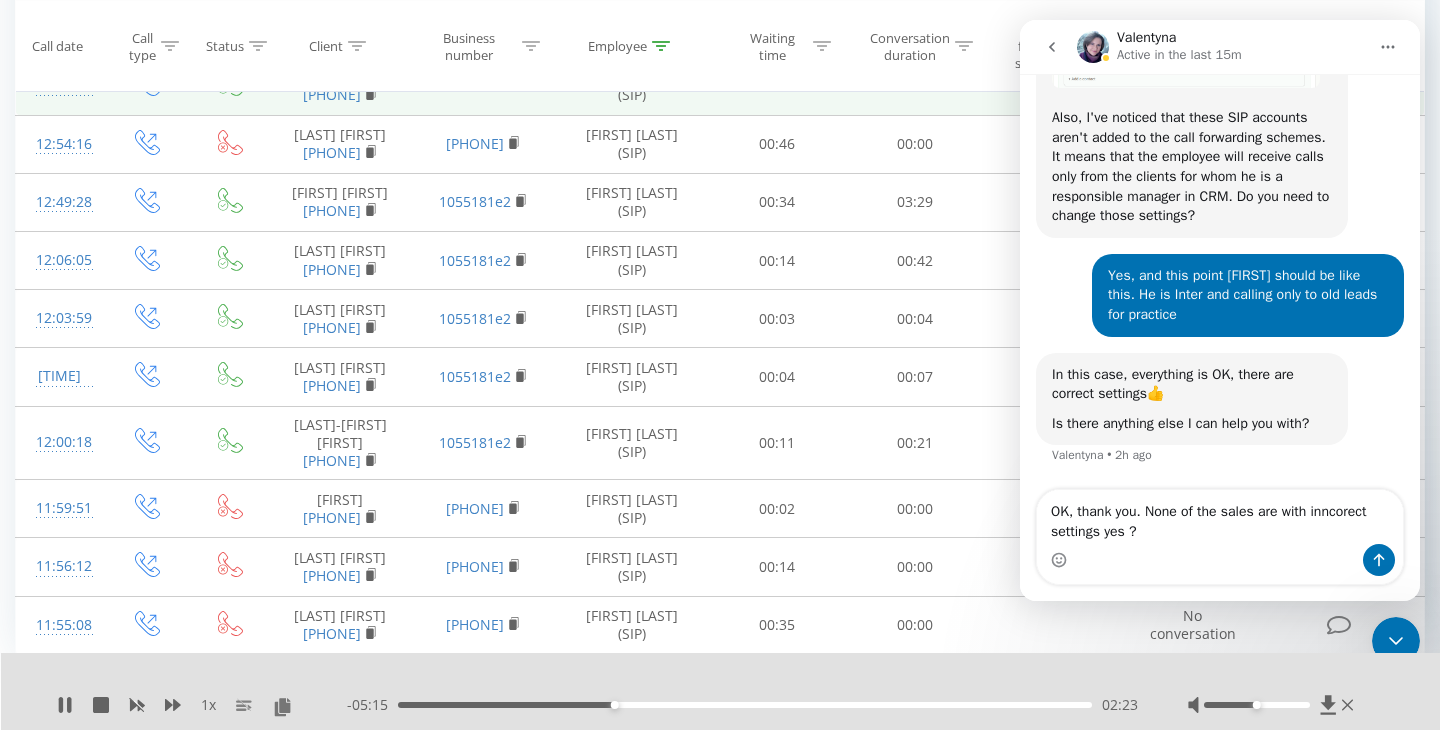 click on "OK, thank you. None of the sales are with inncorect settings yes ?" at bounding box center (1220, 517) 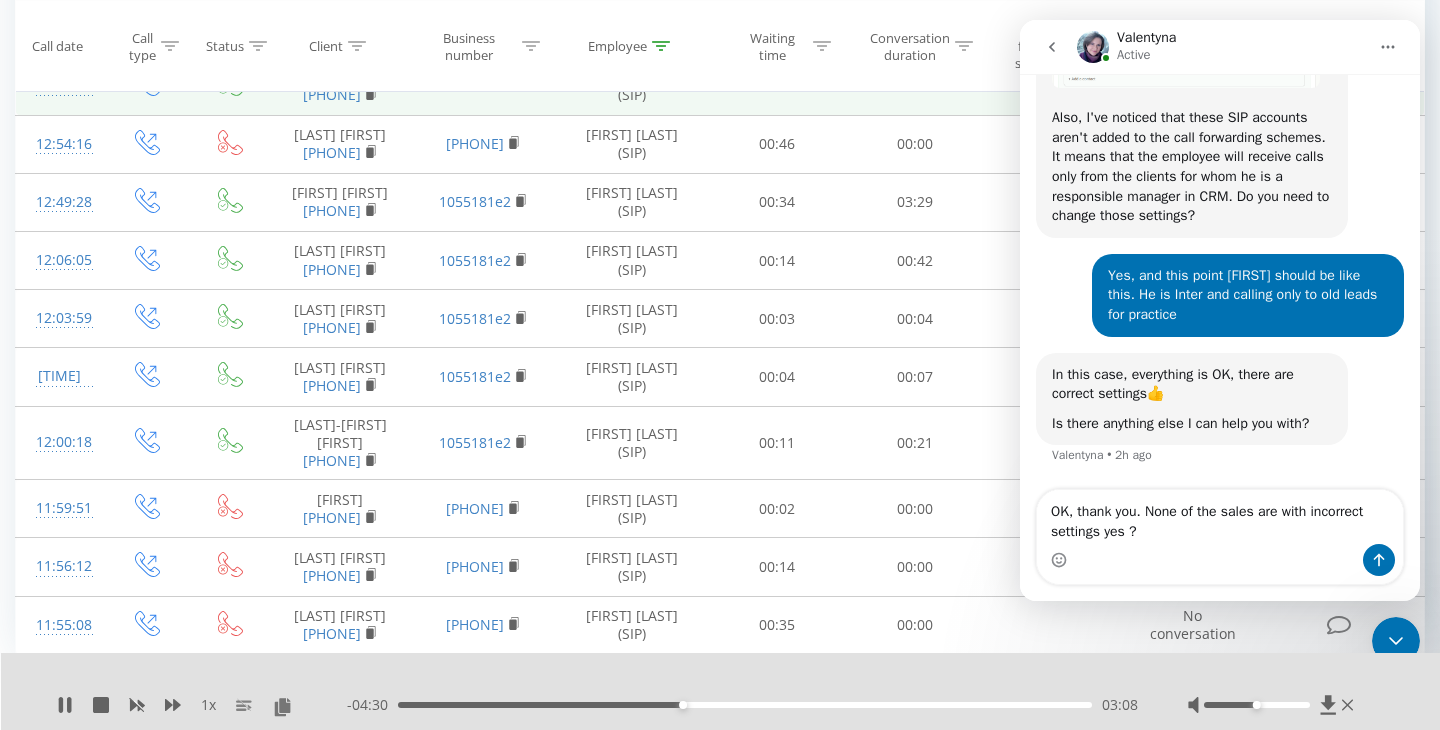 type on "OK, thank you. None of the sales are with incorrect settings yes ?" 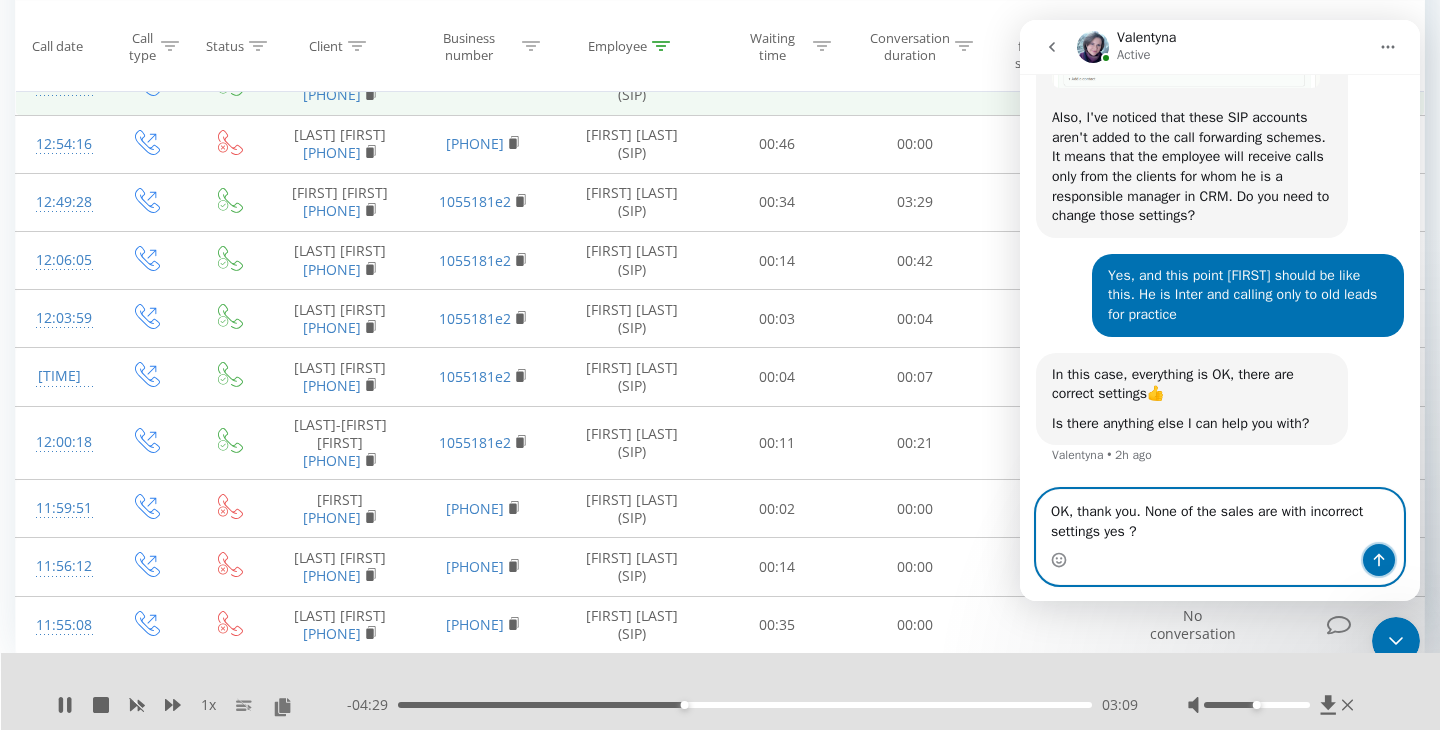 click 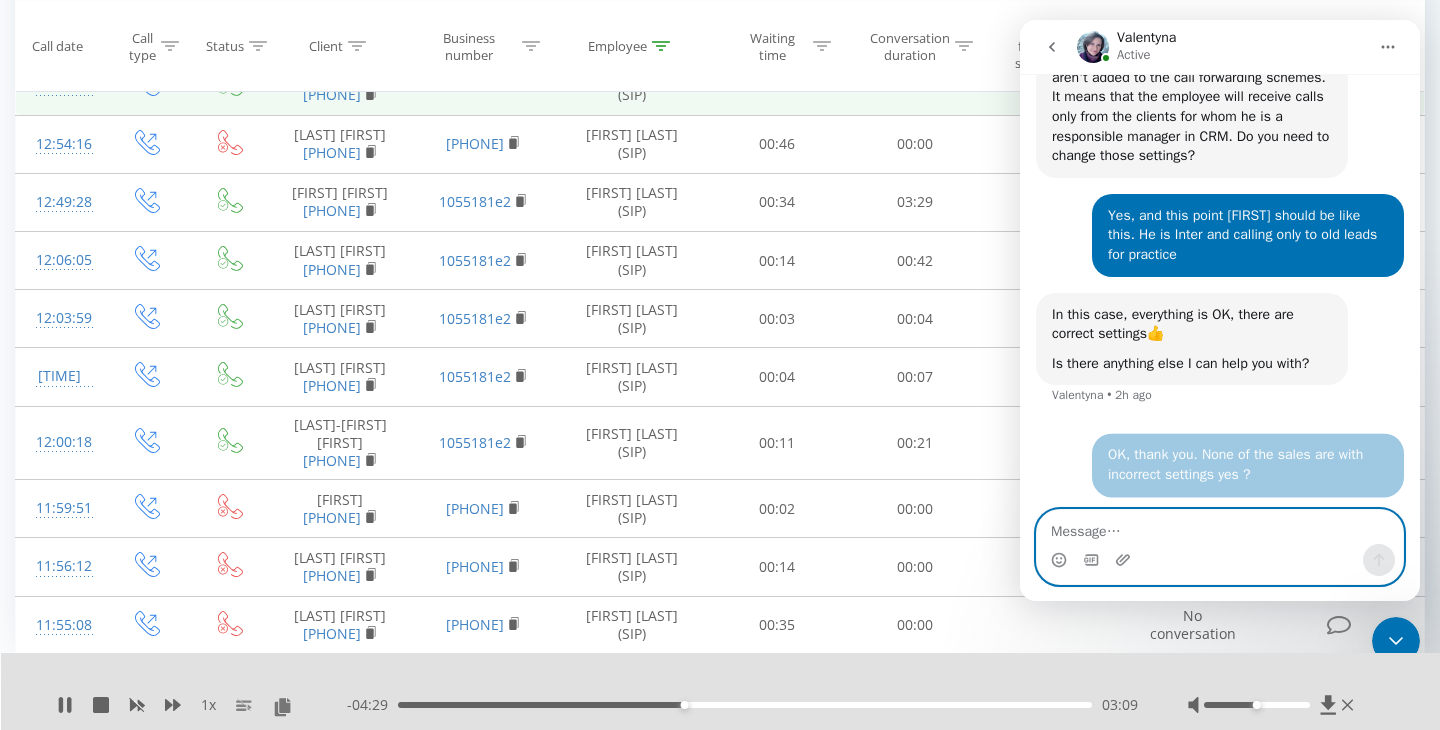 scroll, scrollTop: 1738, scrollLeft: 0, axis: vertical 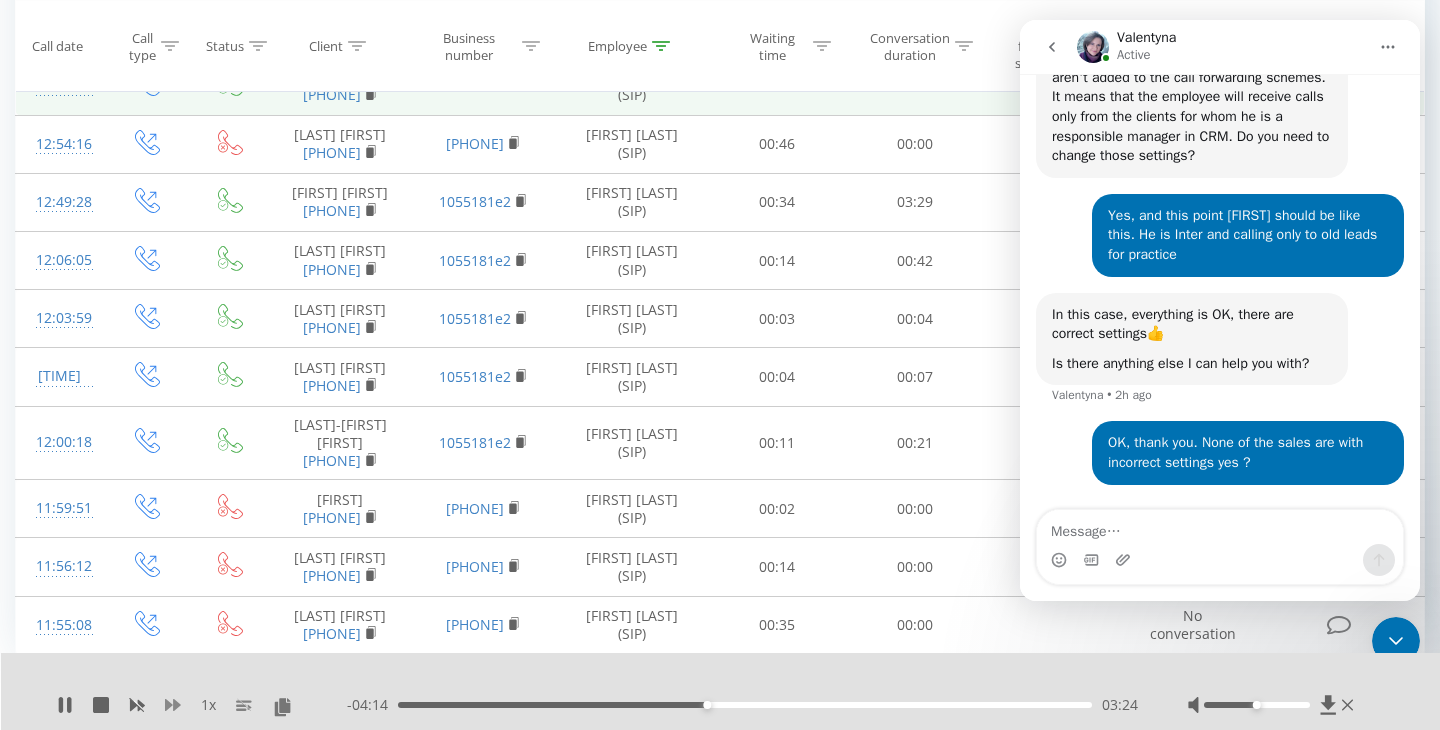 click 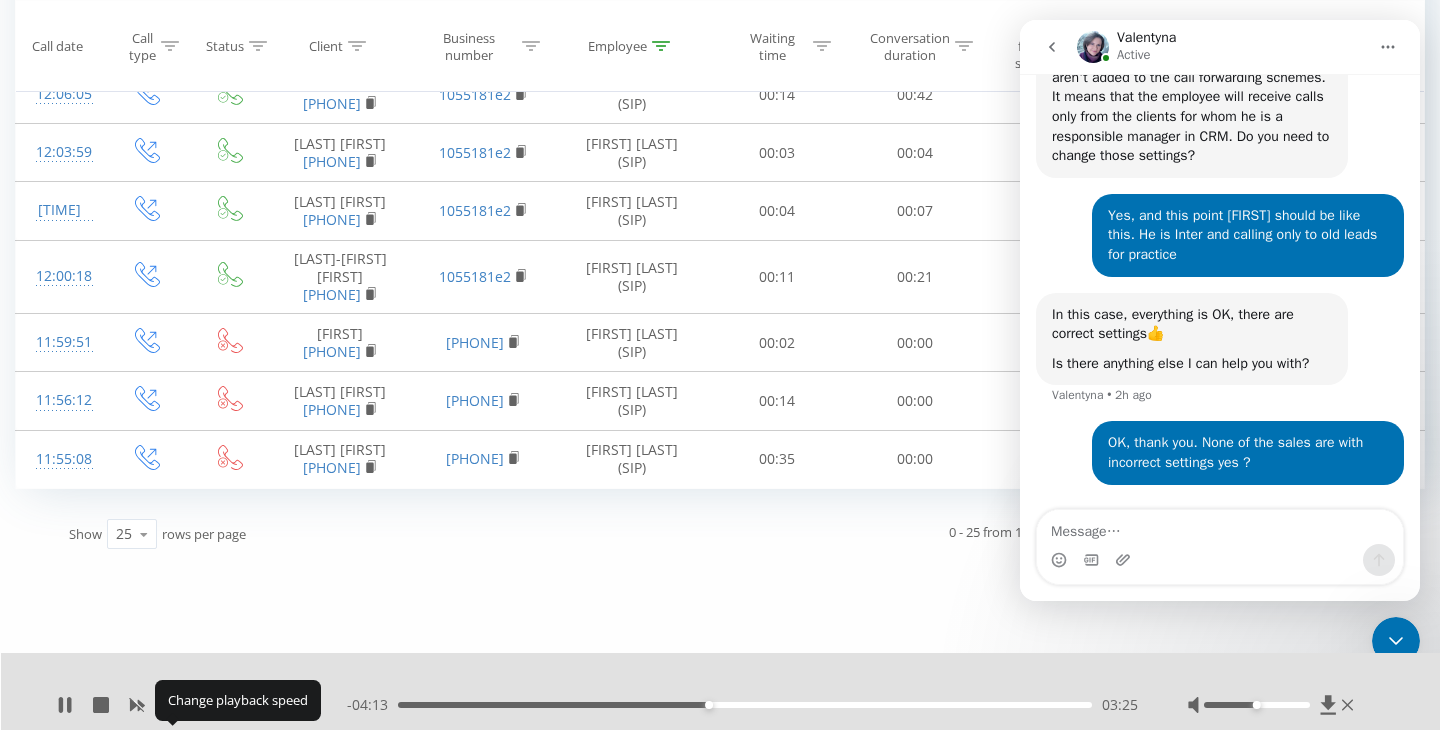 click 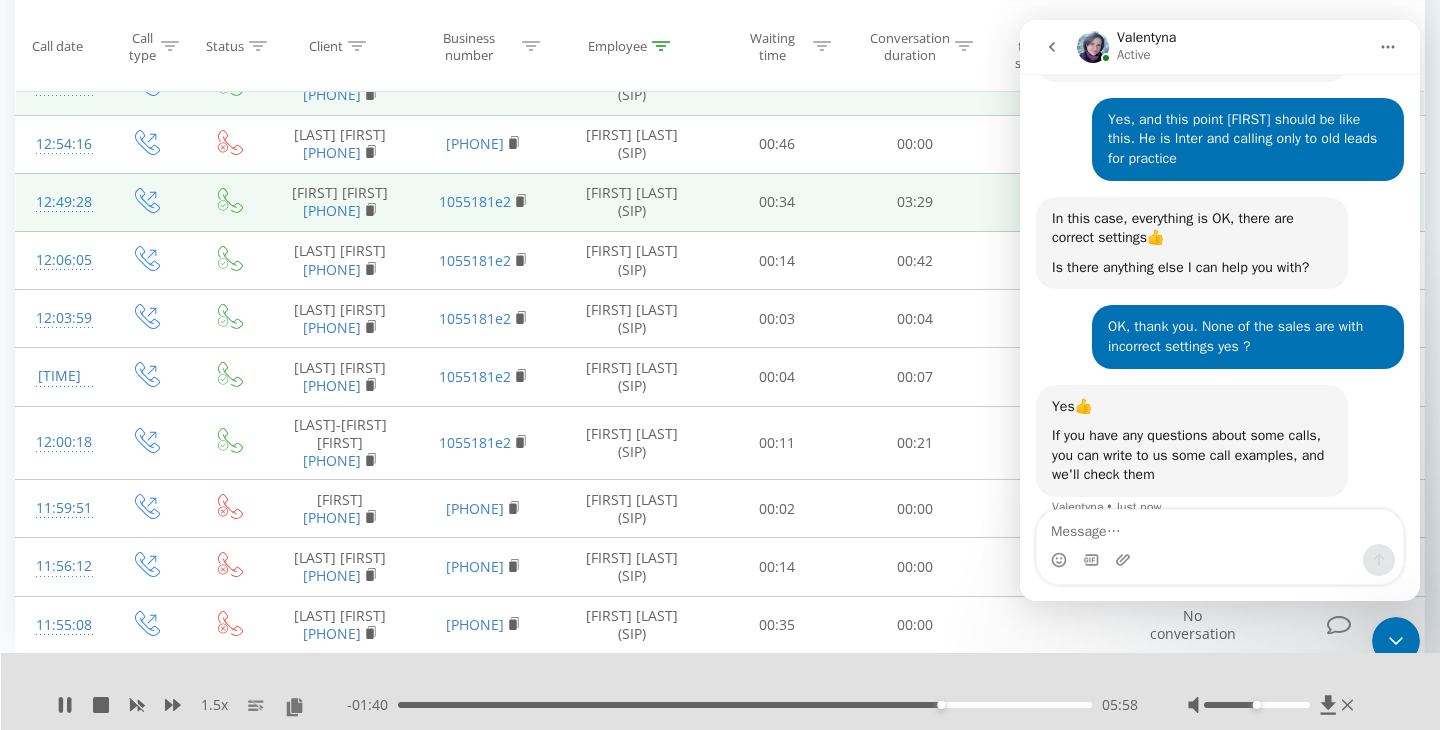 scroll, scrollTop: 1866, scrollLeft: 0, axis: vertical 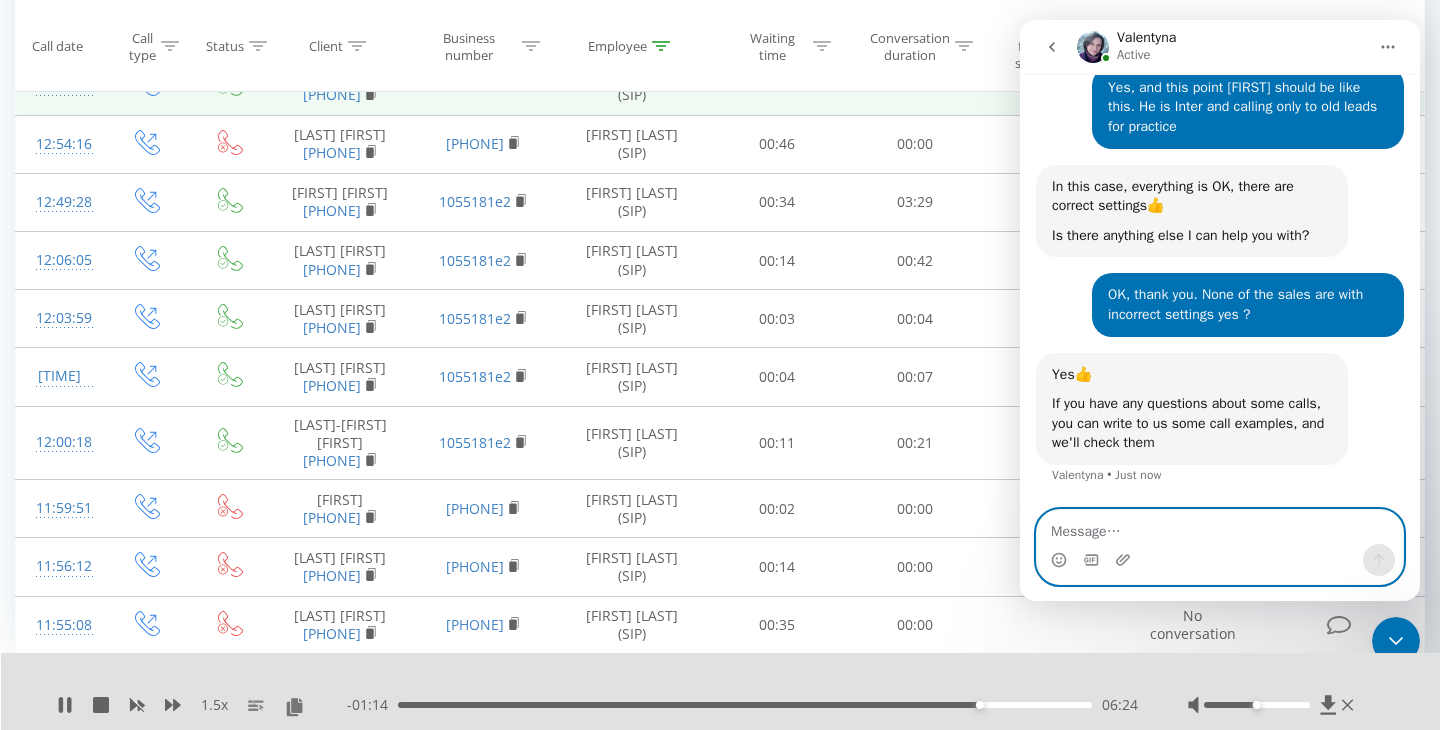 click at bounding box center [1220, 527] 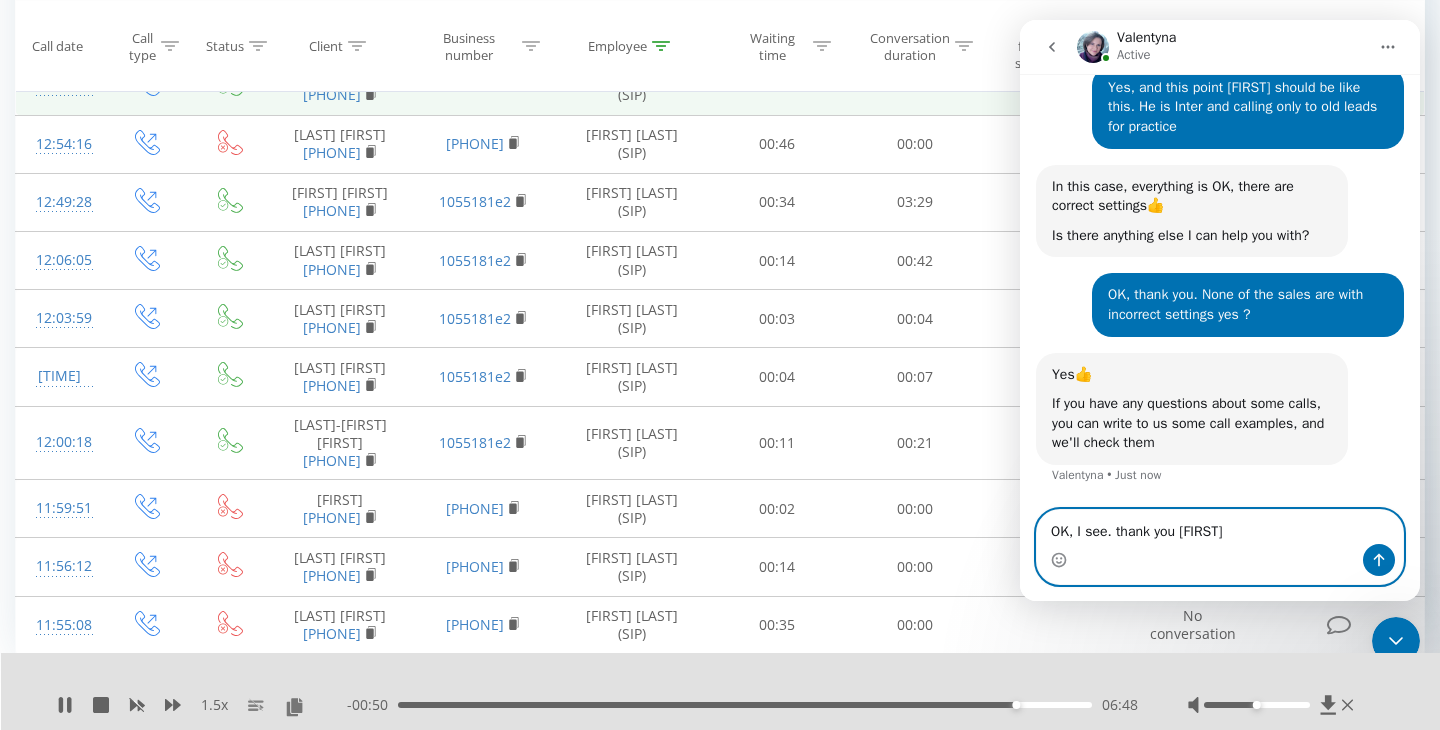 type on "OK, I see. thank you [FIRST]" 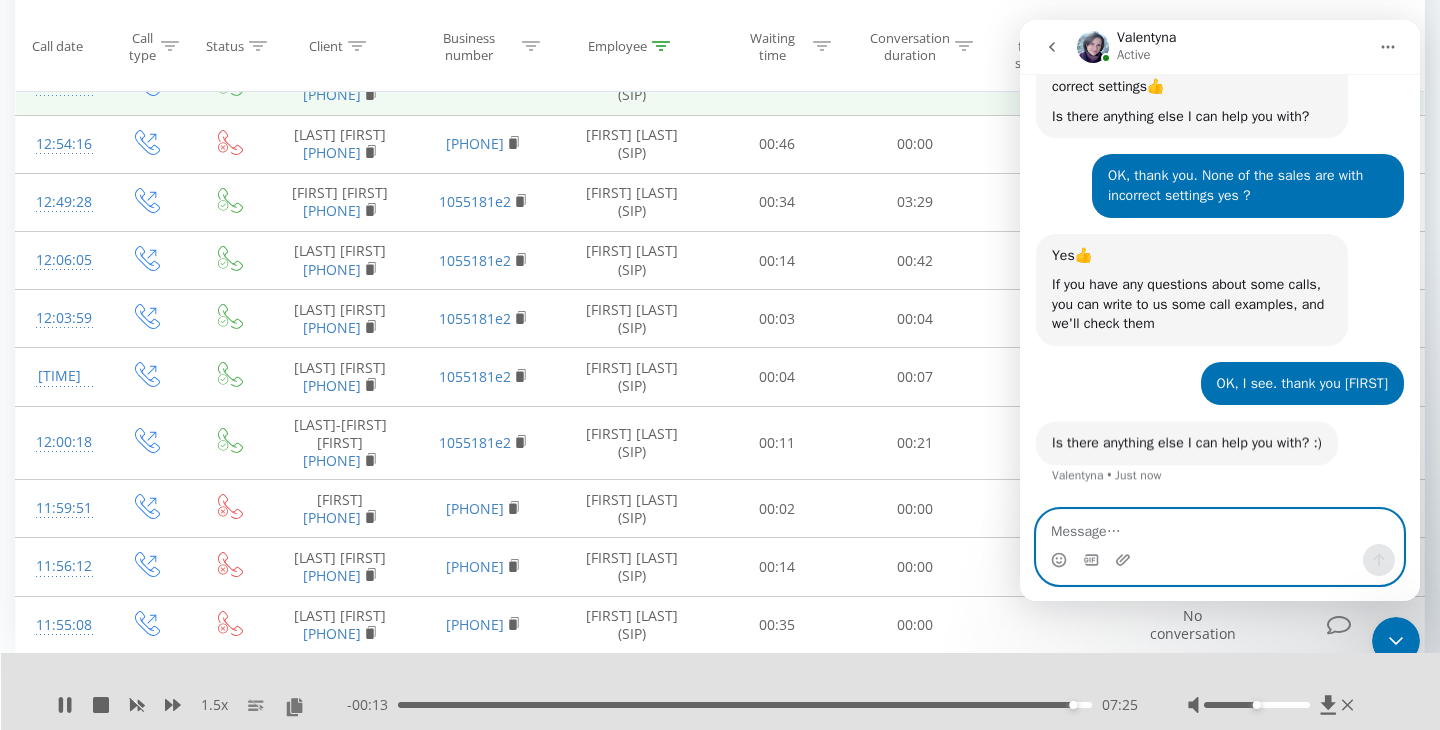 scroll, scrollTop: 2005, scrollLeft: 0, axis: vertical 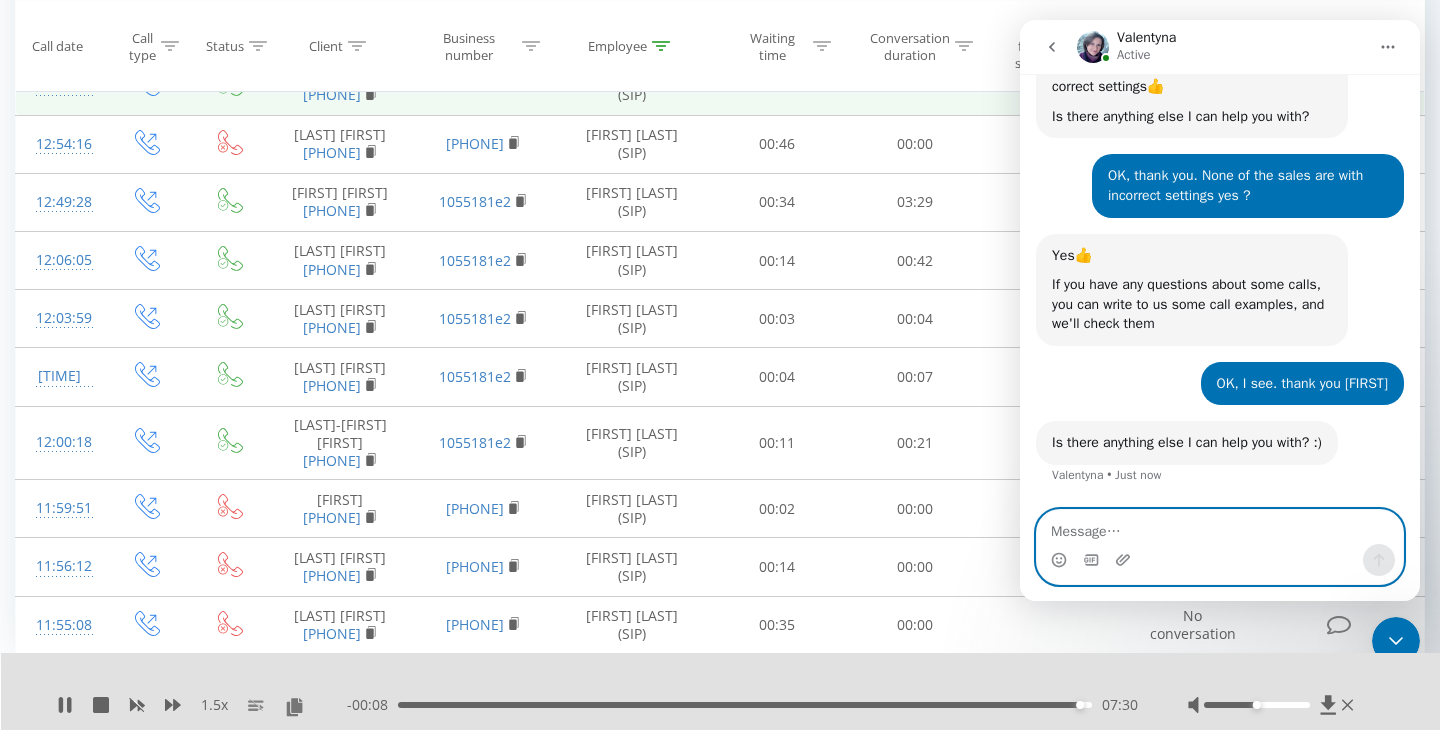 click at bounding box center [1220, 527] 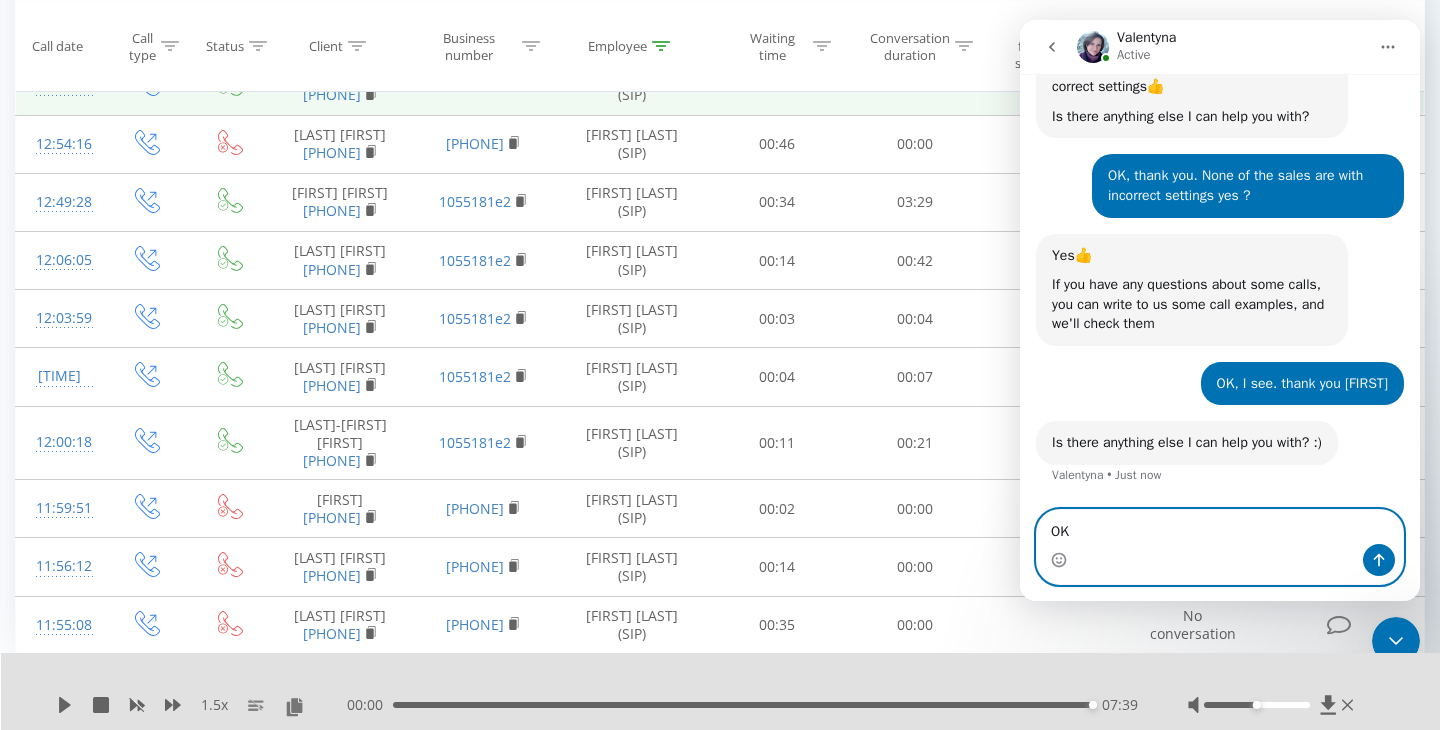 type on "O" 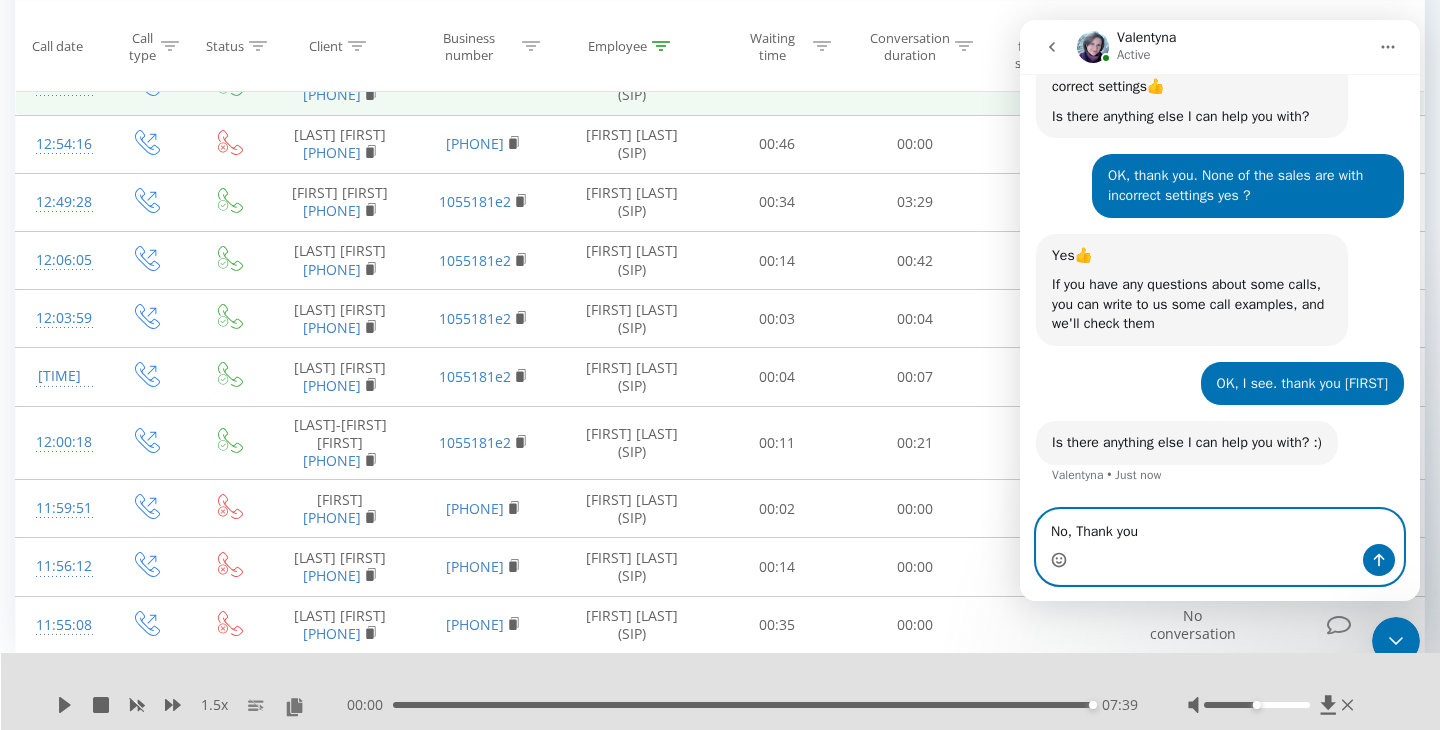 click 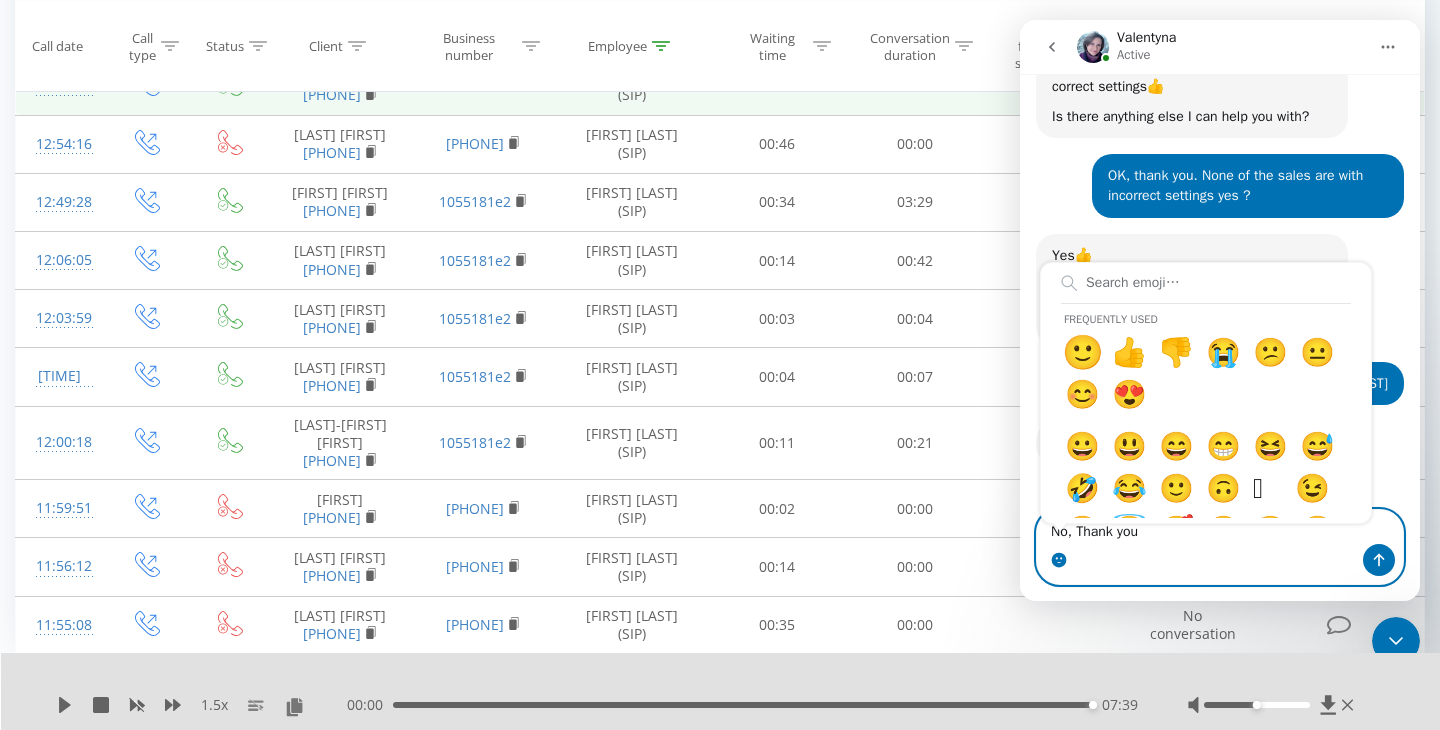type on "No, Thank you 🙂" 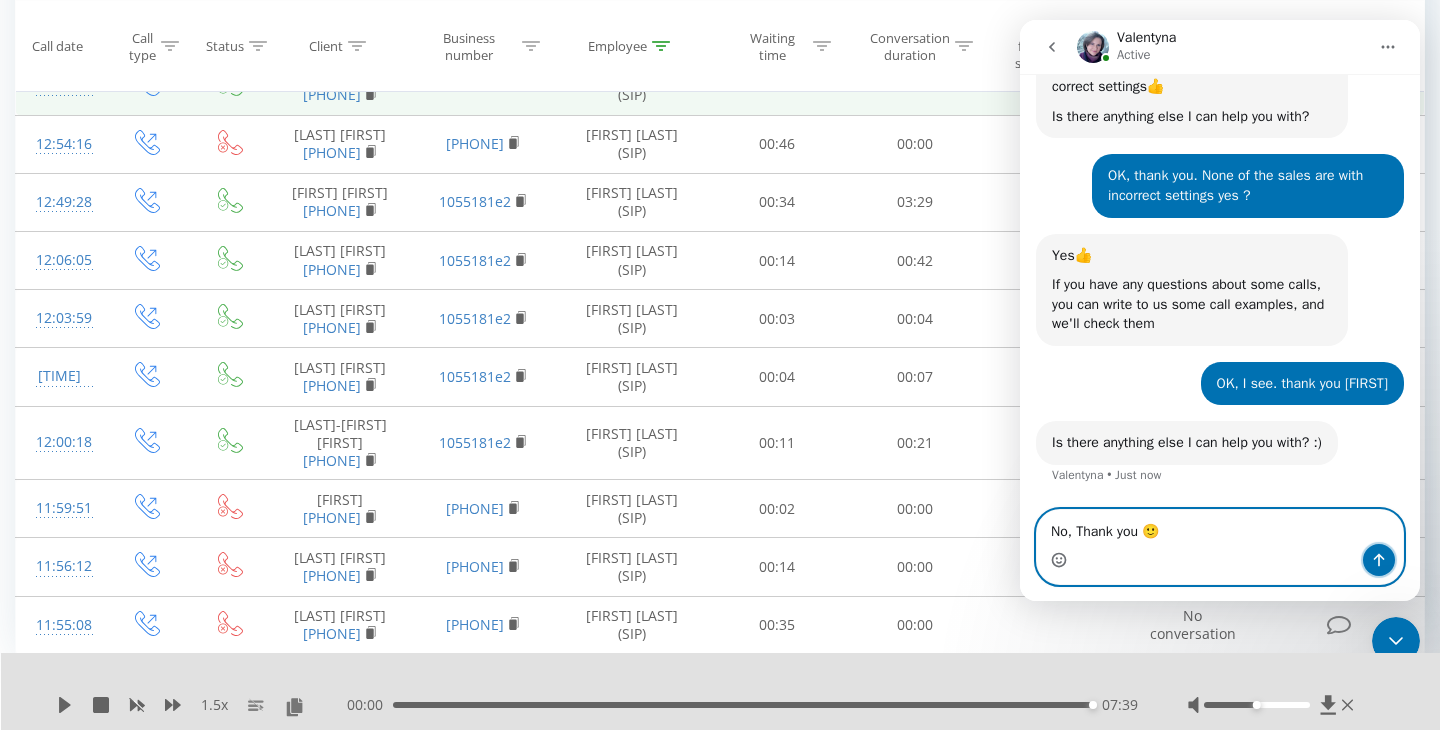 click at bounding box center [1379, 560] 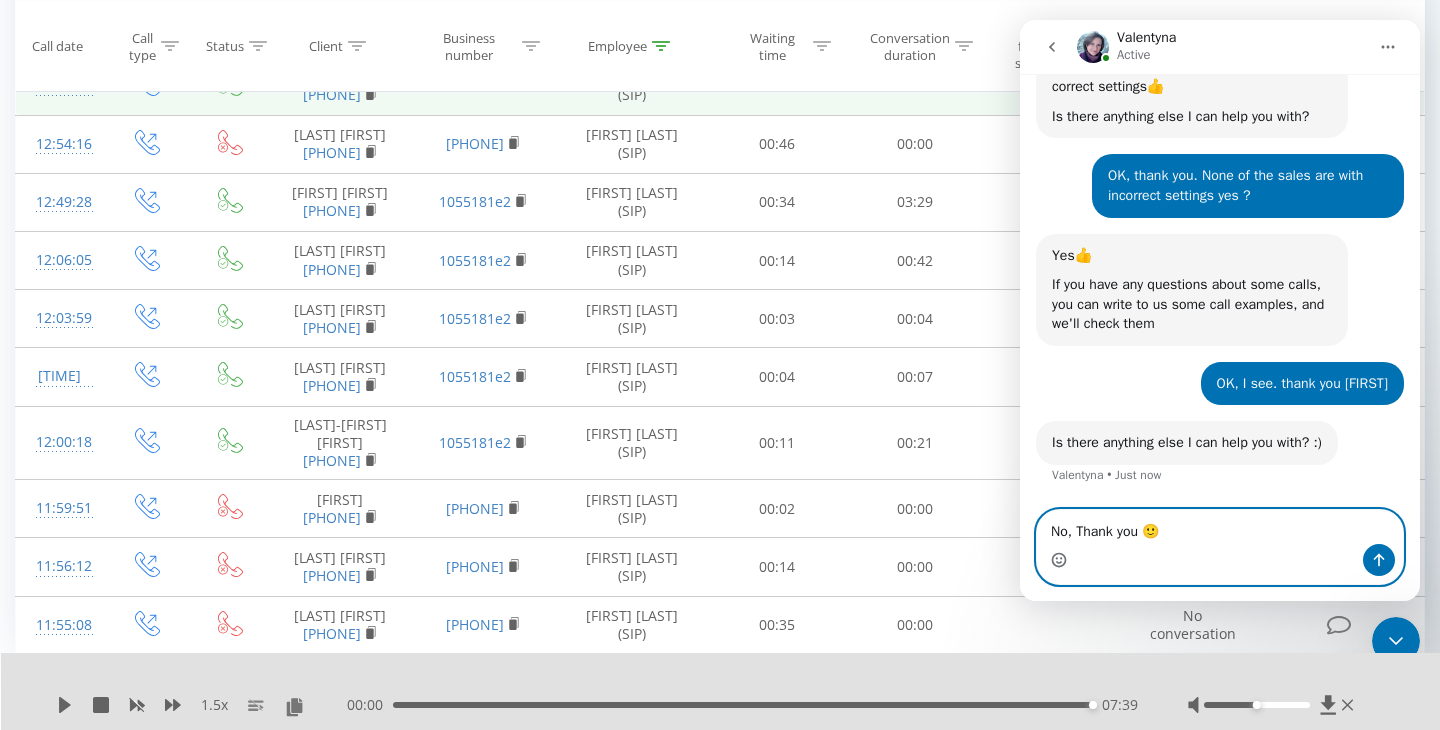type 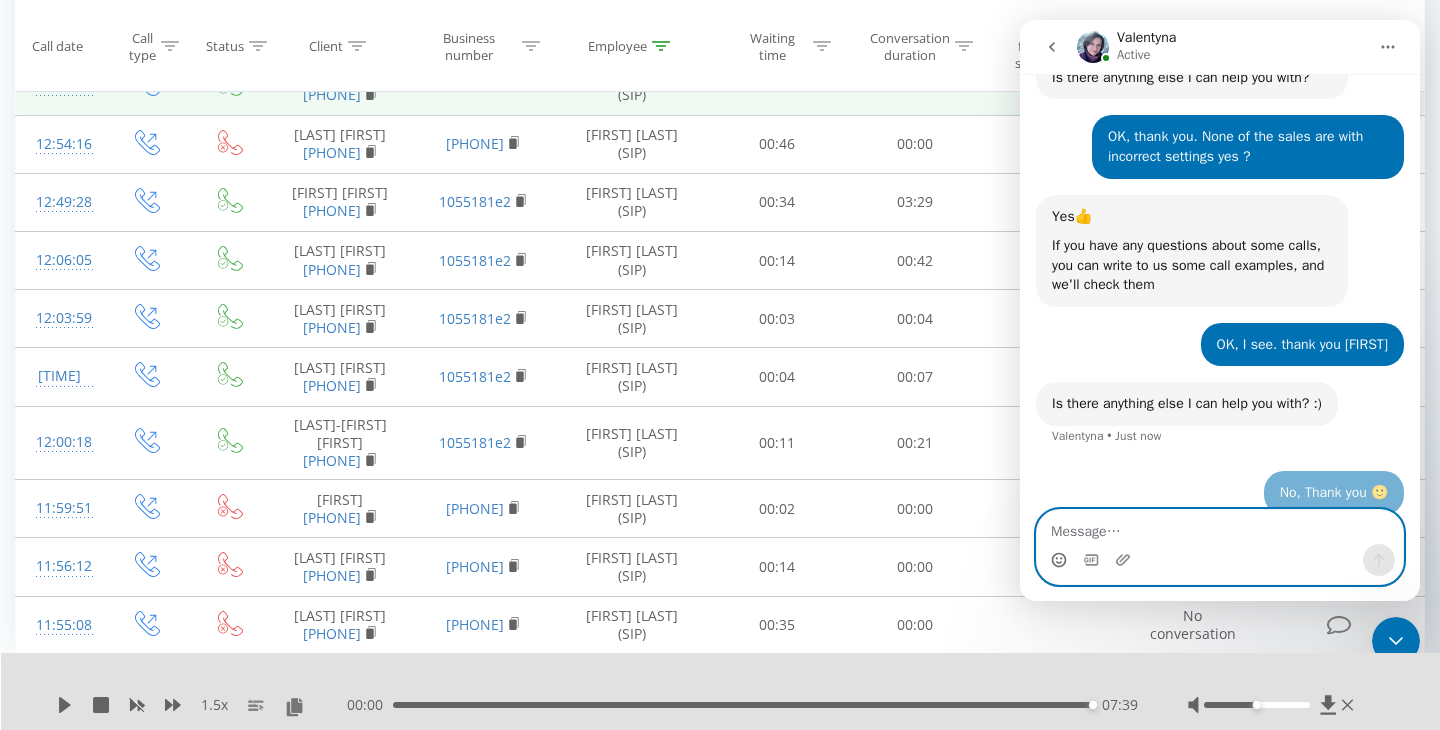scroll, scrollTop: 2065, scrollLeft: 0, axis: vertical 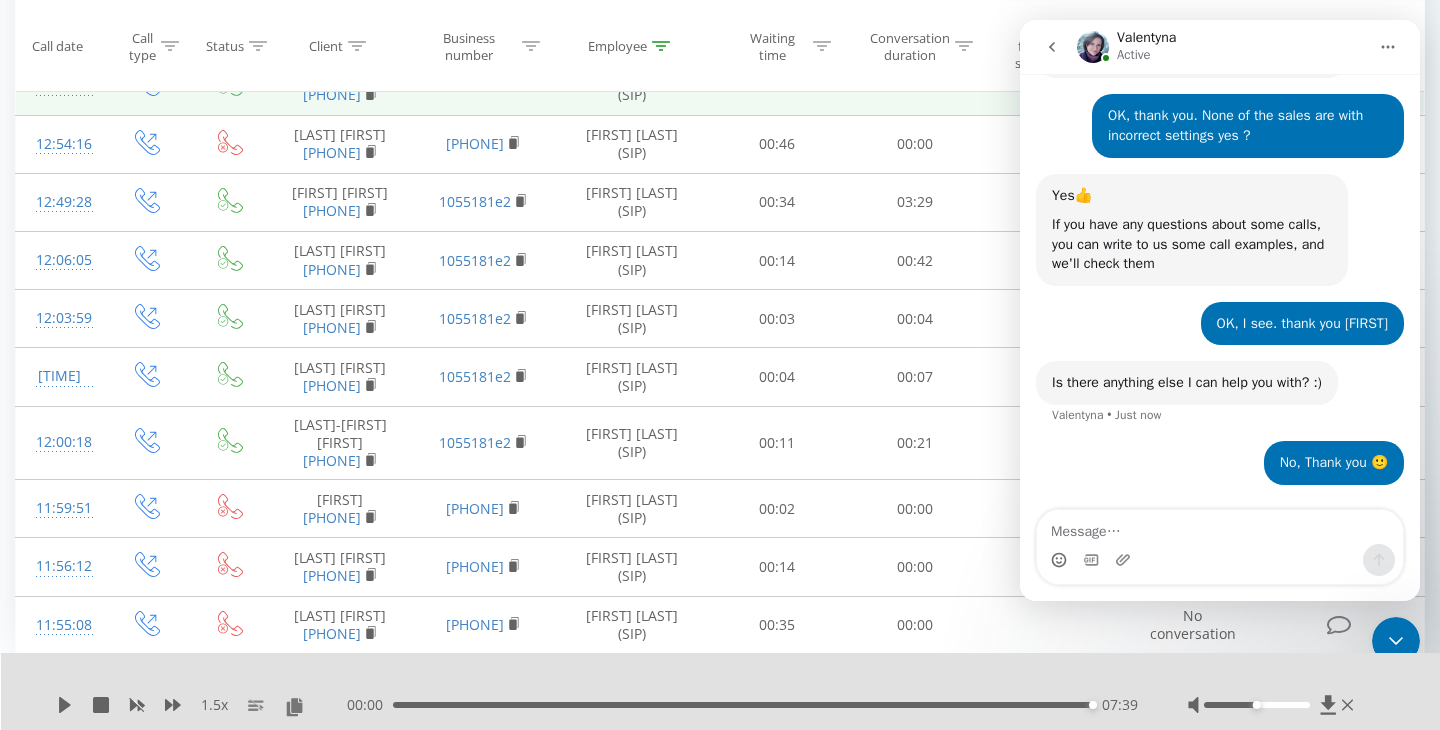 click at bounding box center (1396, 641) 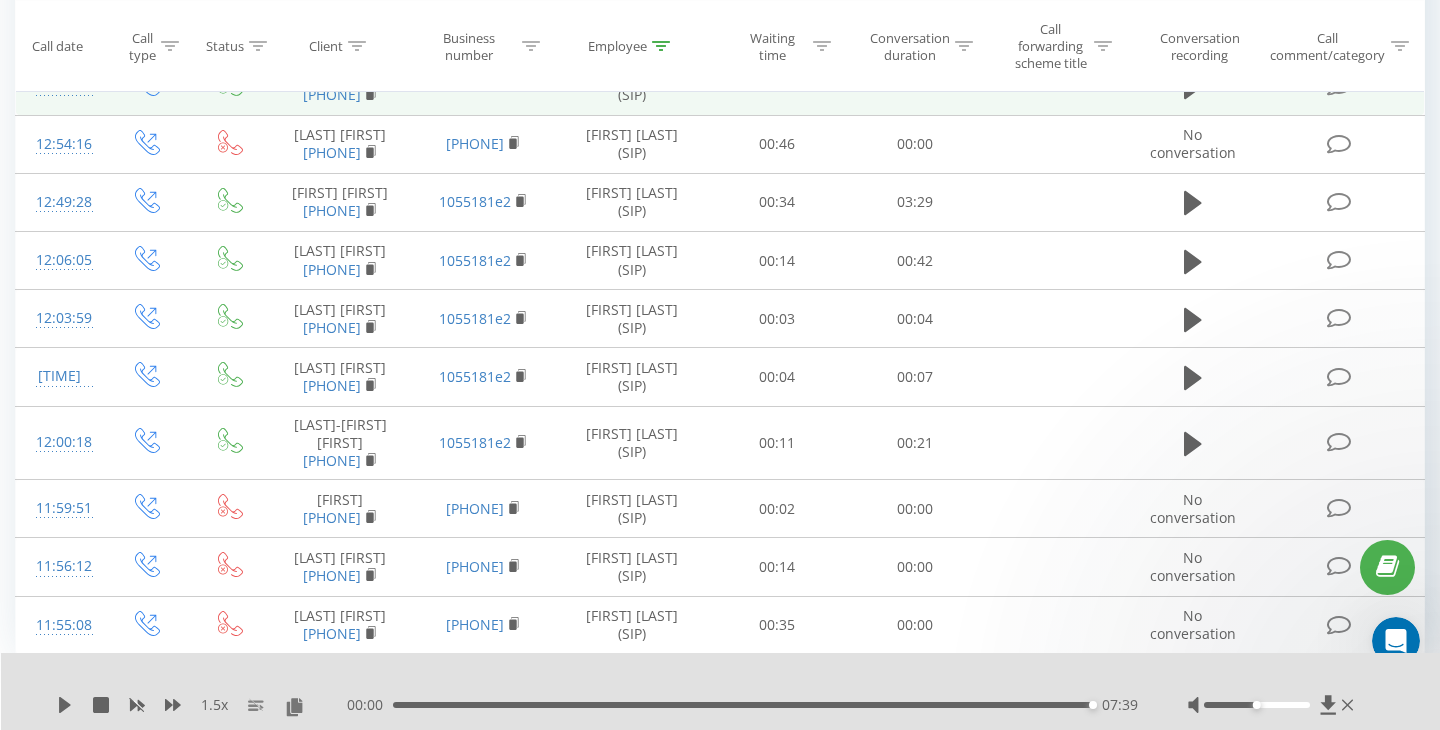 scroll, scrollTop: 0, scrollLeft: 0, axis: both 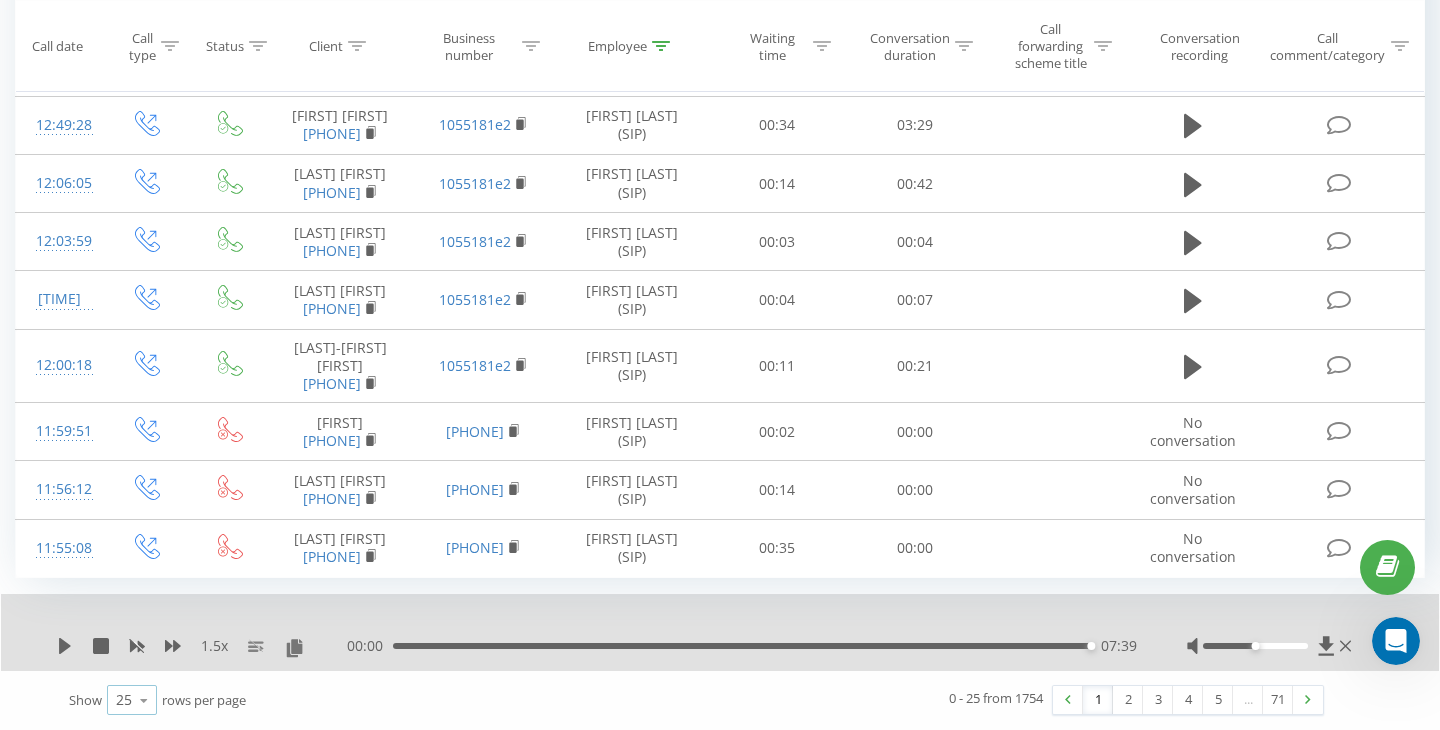 click at bounding box center [144, 700] 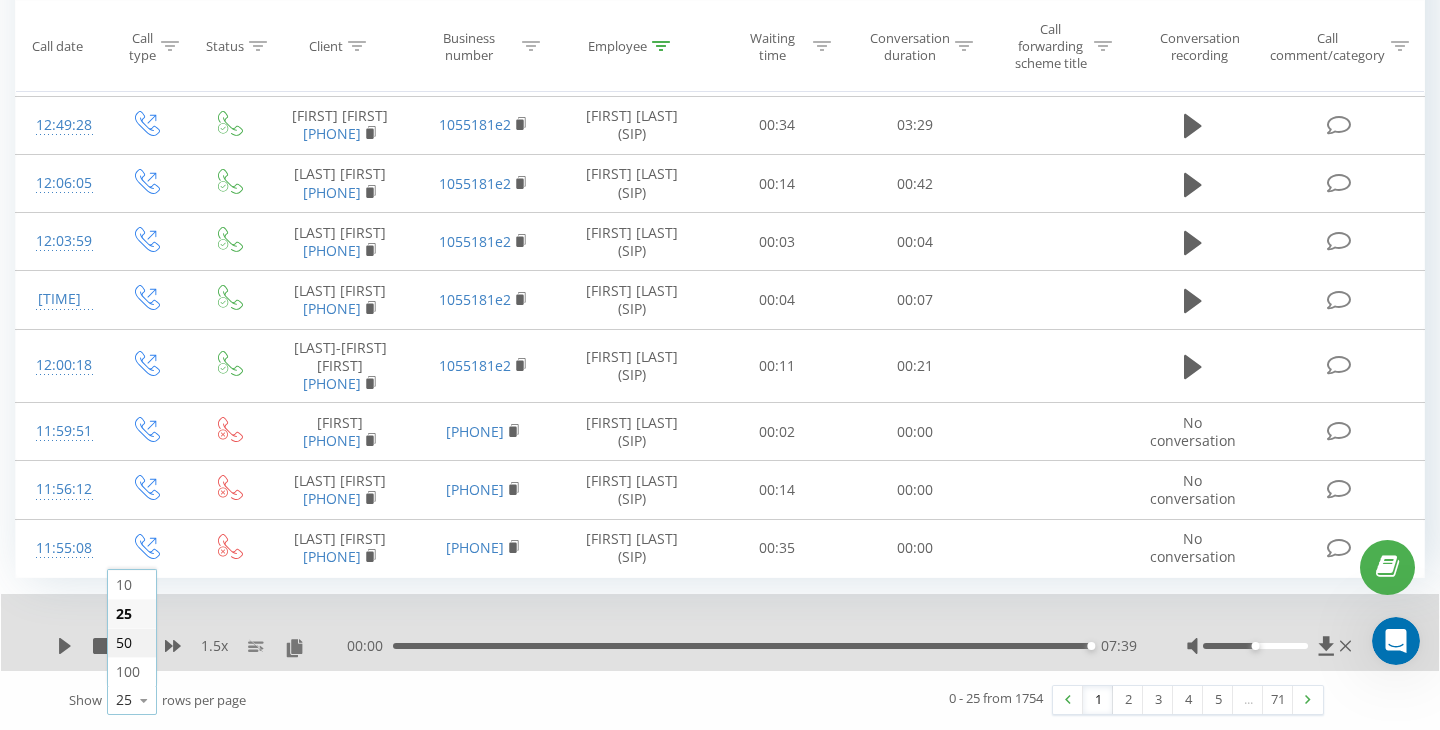 click on "50" at bounding box center [132, 642] 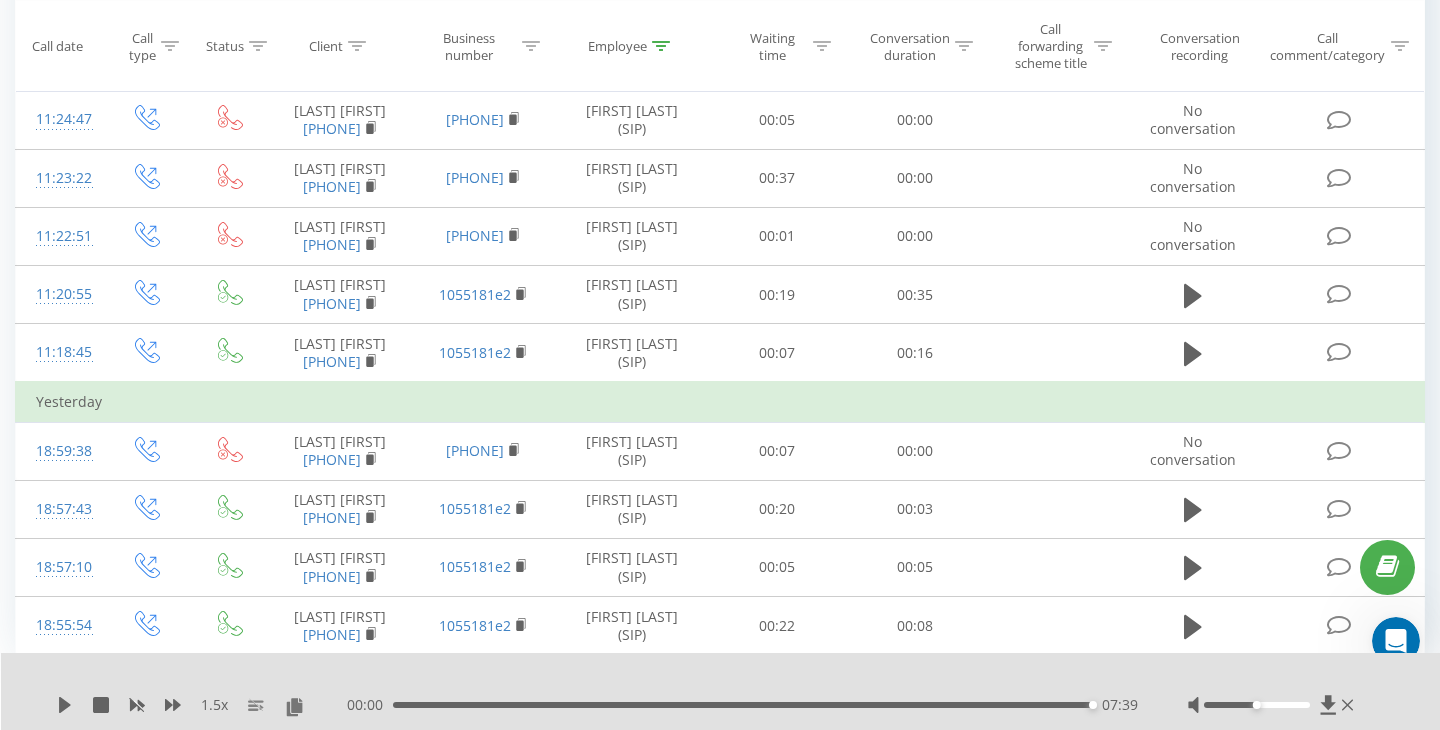 scroll, scrollTop: 2810, scrollLeft: 0, axis: vertical 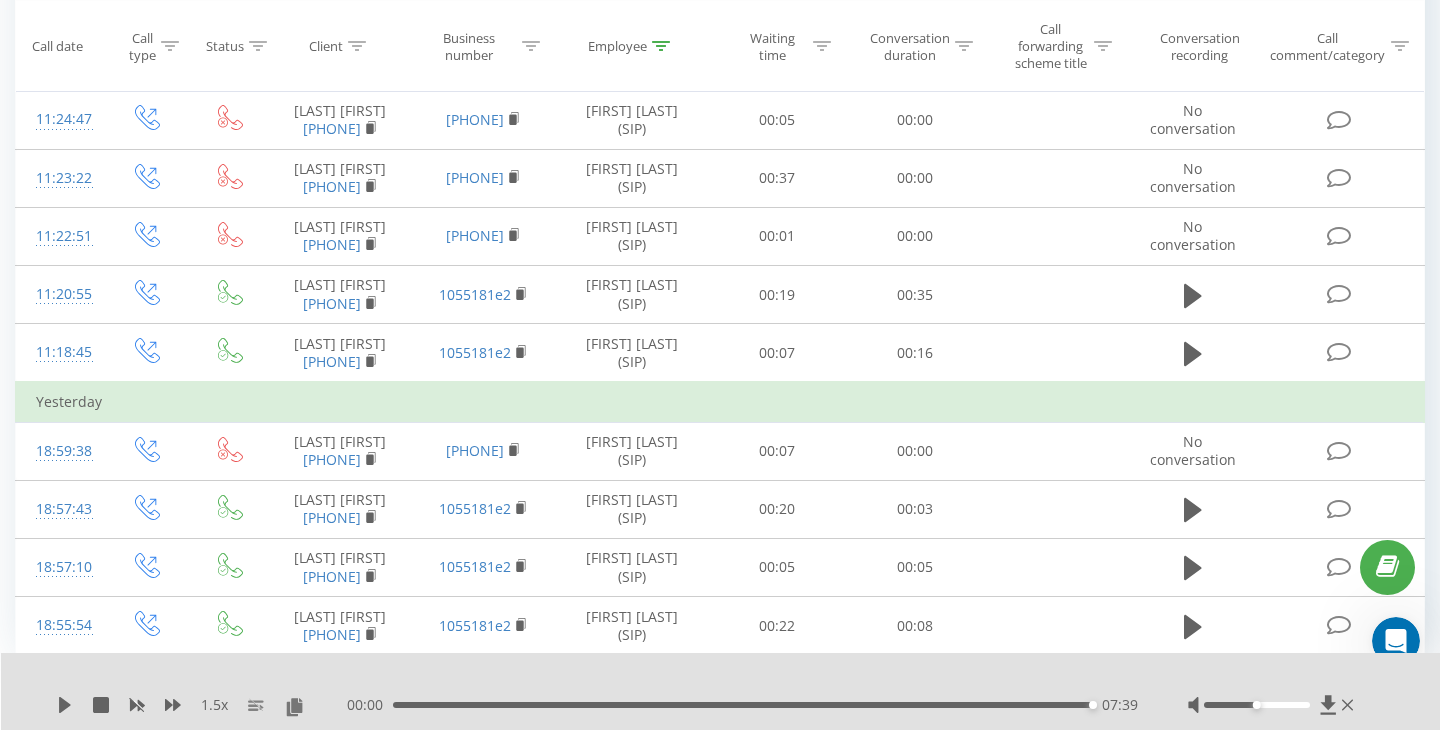 click 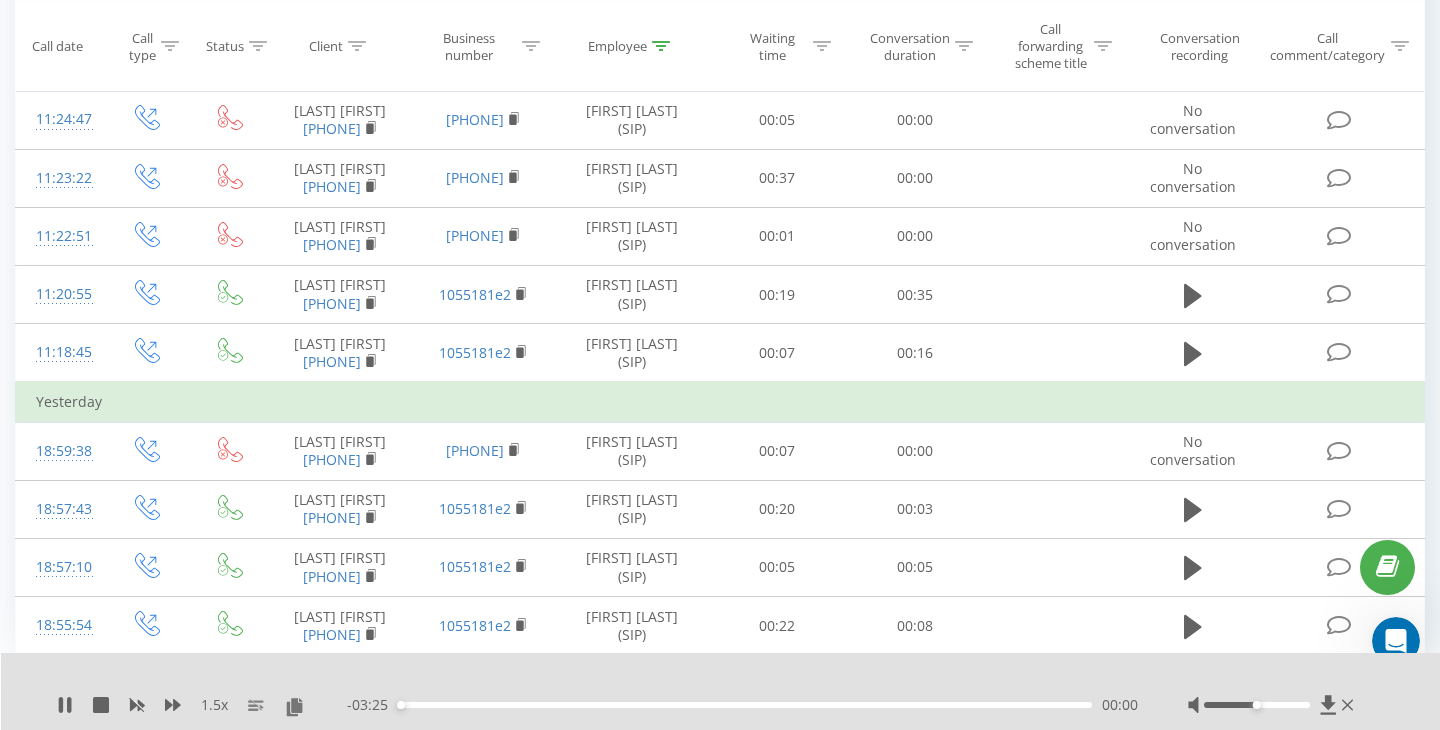 click 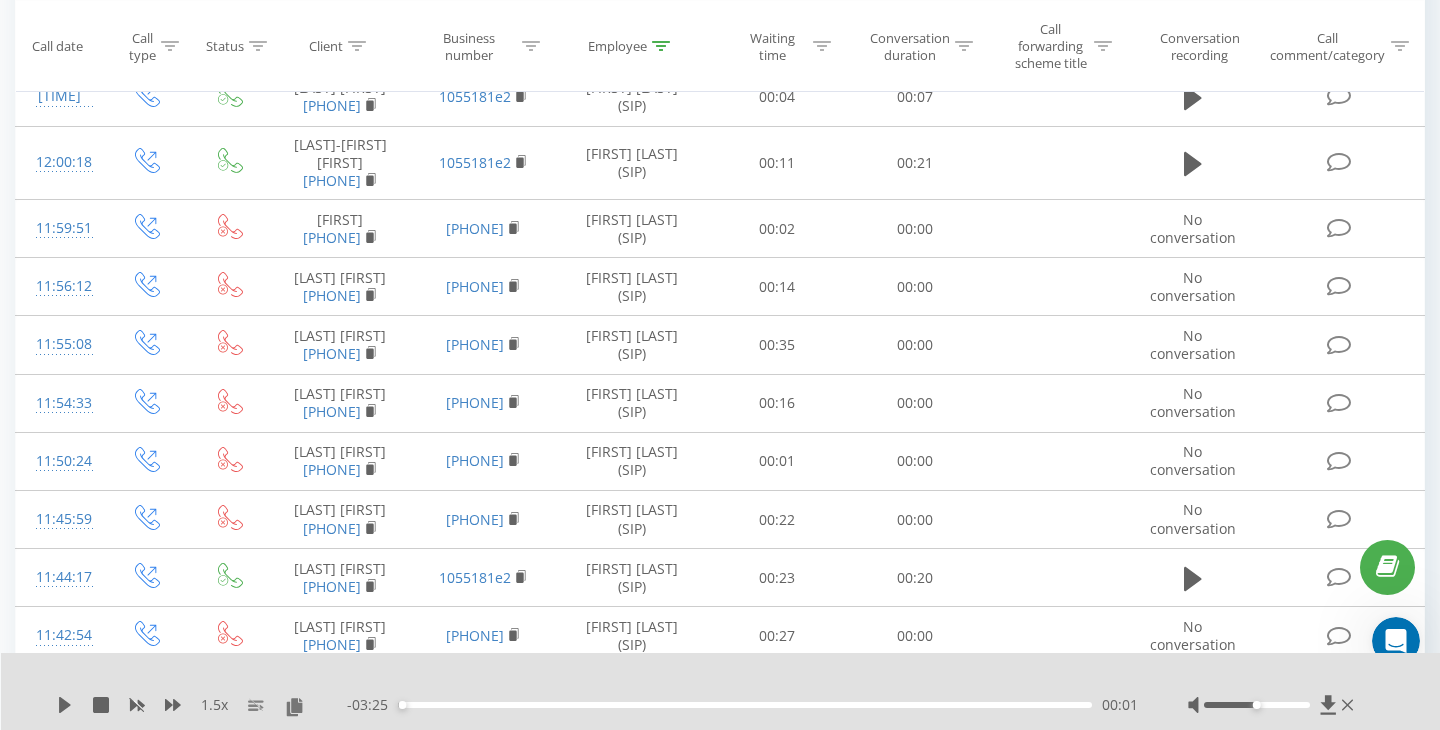 scroll, scrollTop: 1616, scrollLeft: 0, axis: vertical 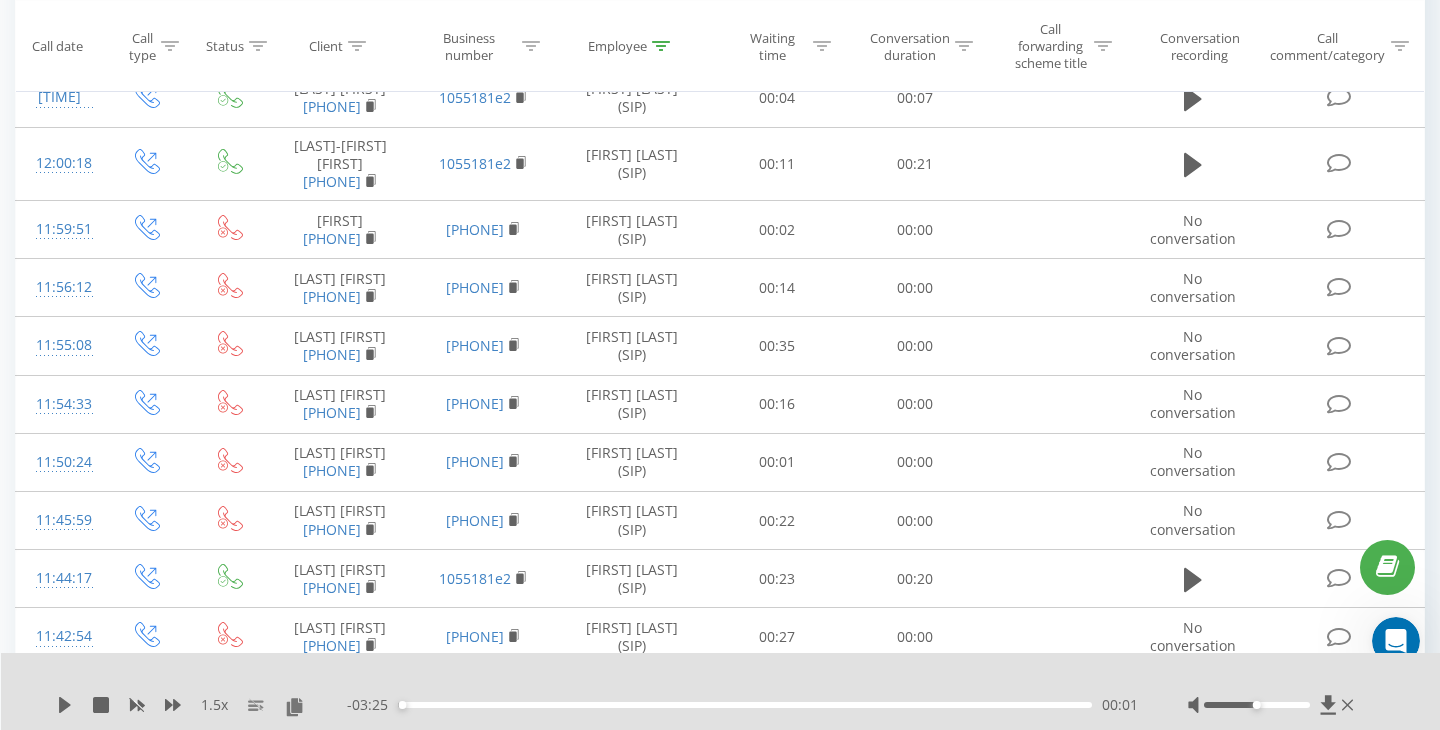 click 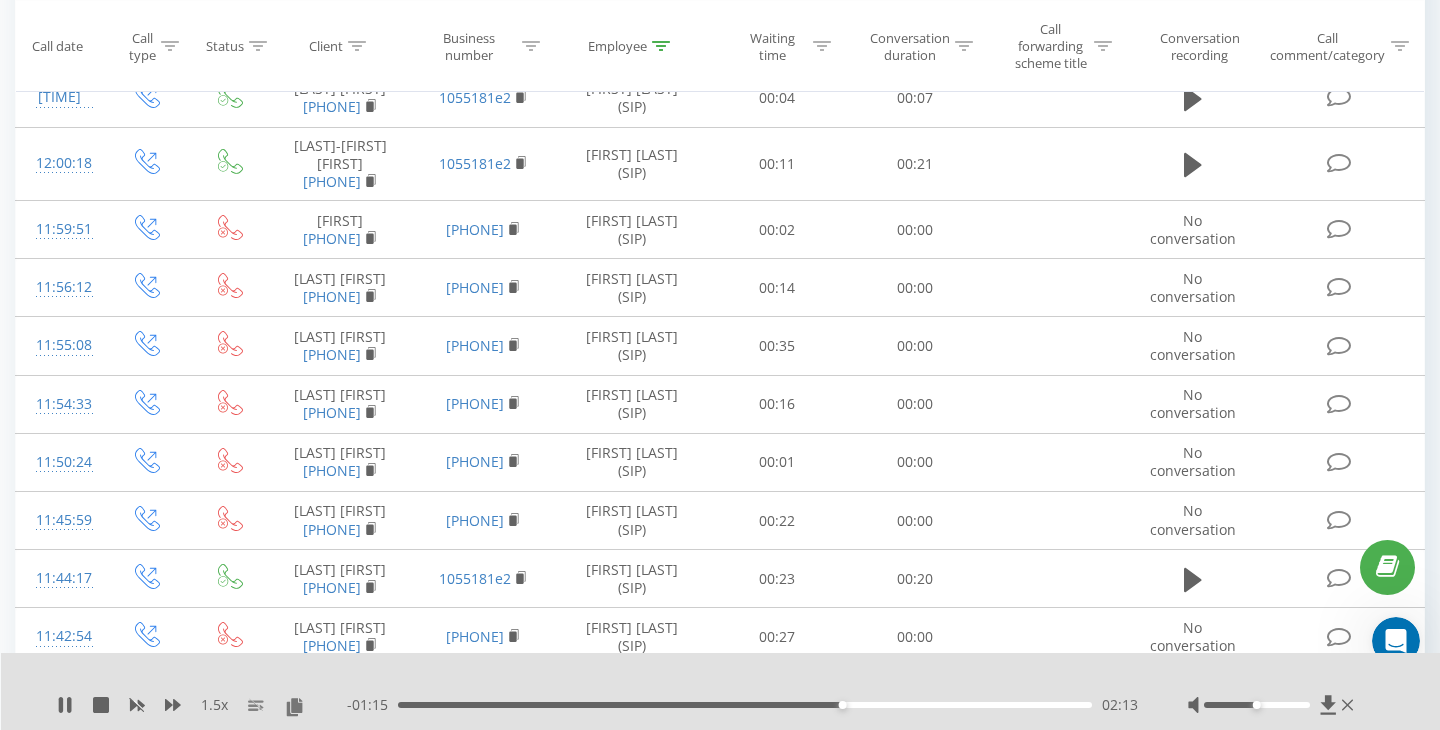 scroll, scrollTop: 2142, scrollLeft: 0, axis: vertical 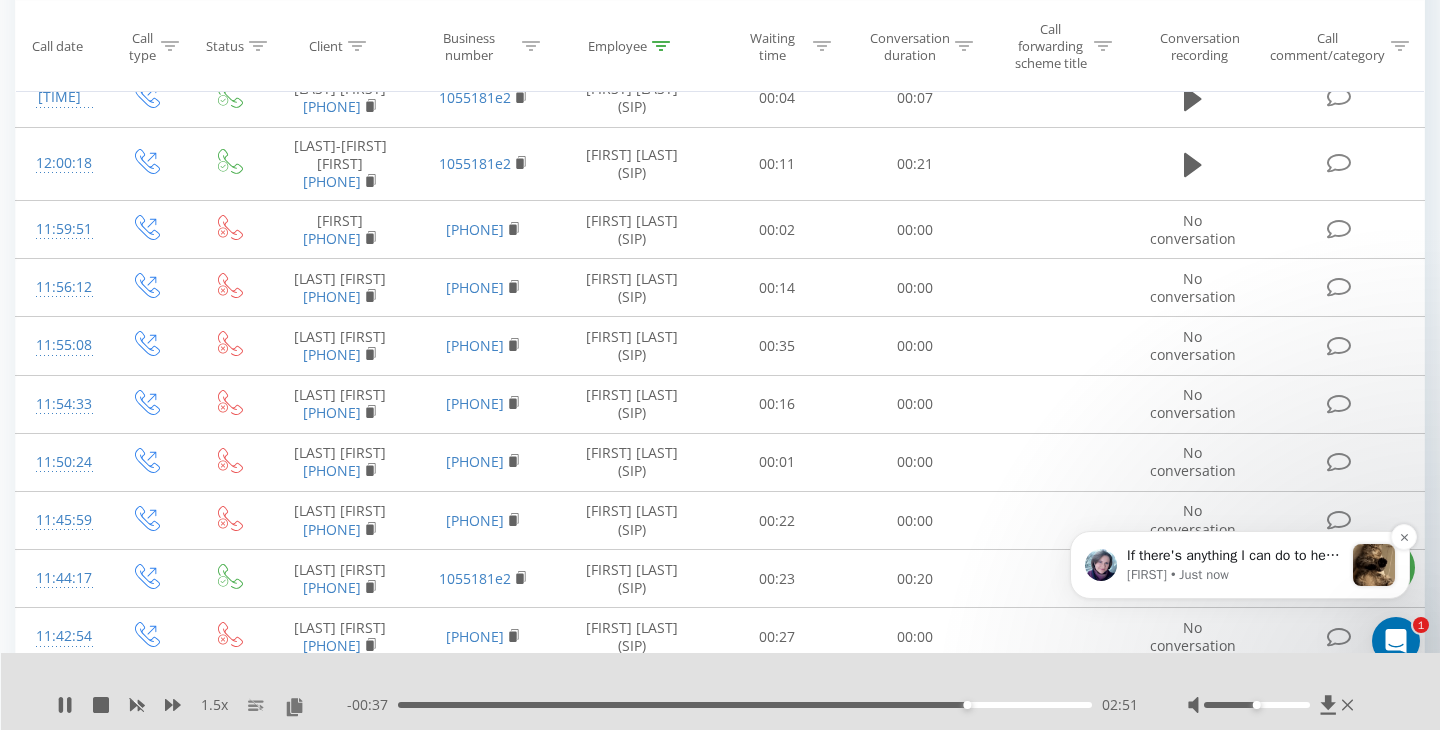 click at bounding box center [1374, 565] 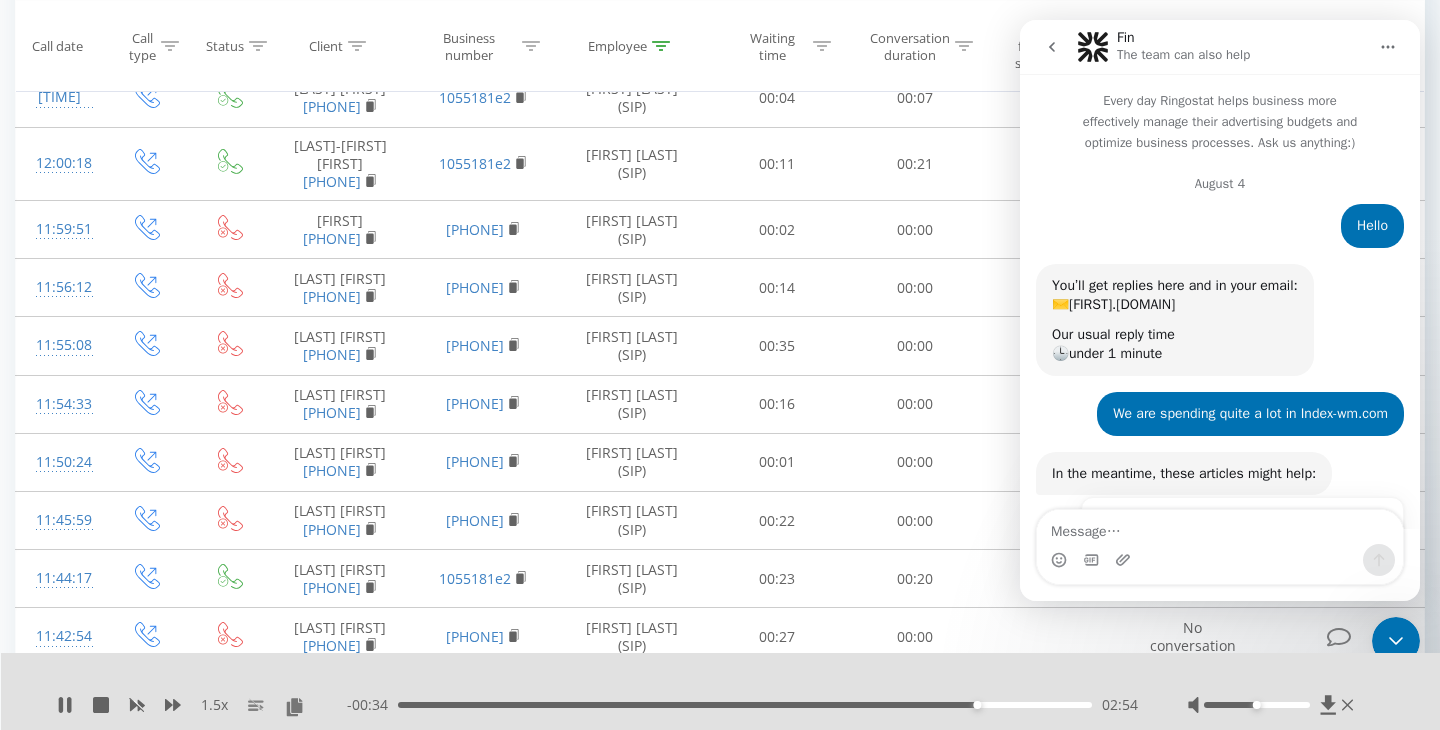 scroll, scrollTop: 3, scrollLeft: 0, axis: vertical 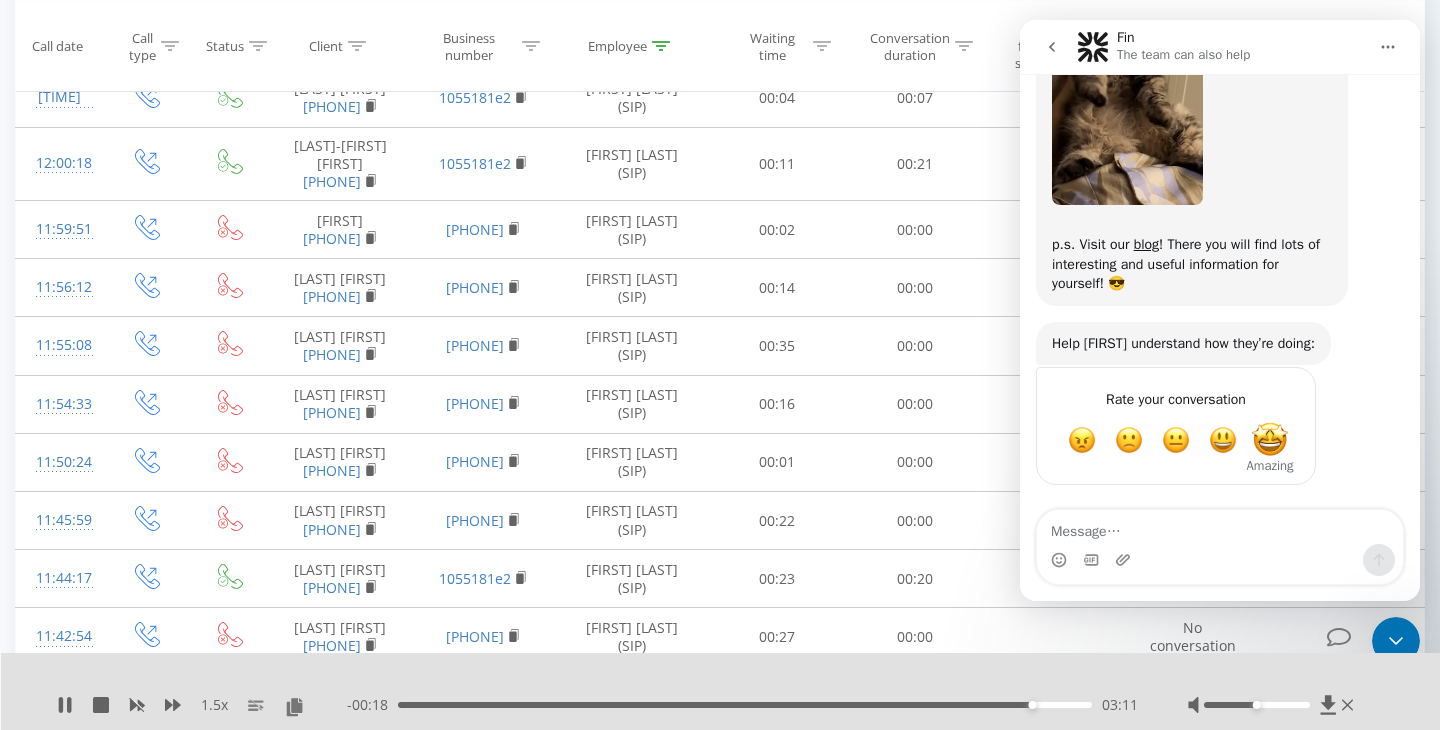 click at bounding box center [1270, 440] 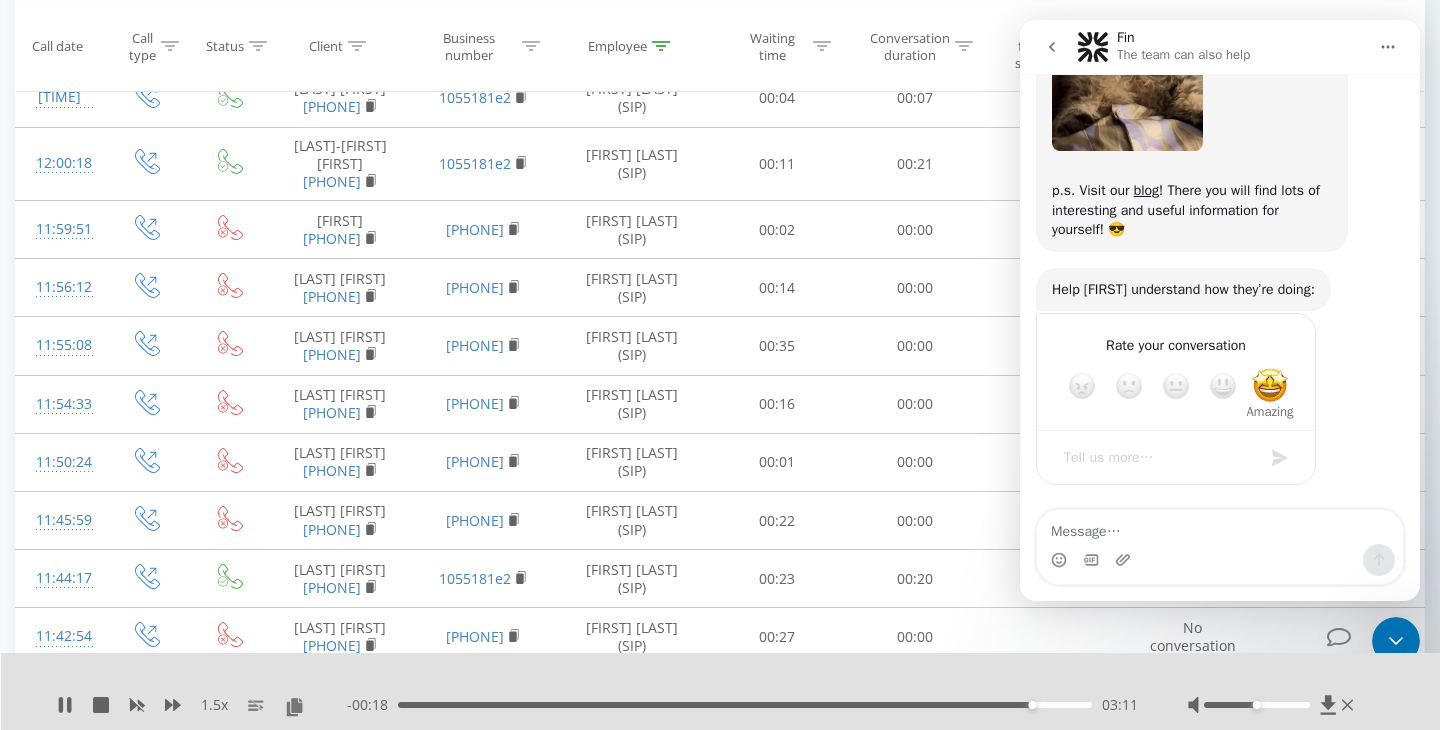 scroll, scrollTop: 2753, scrollLeft: 0, axis: vertical 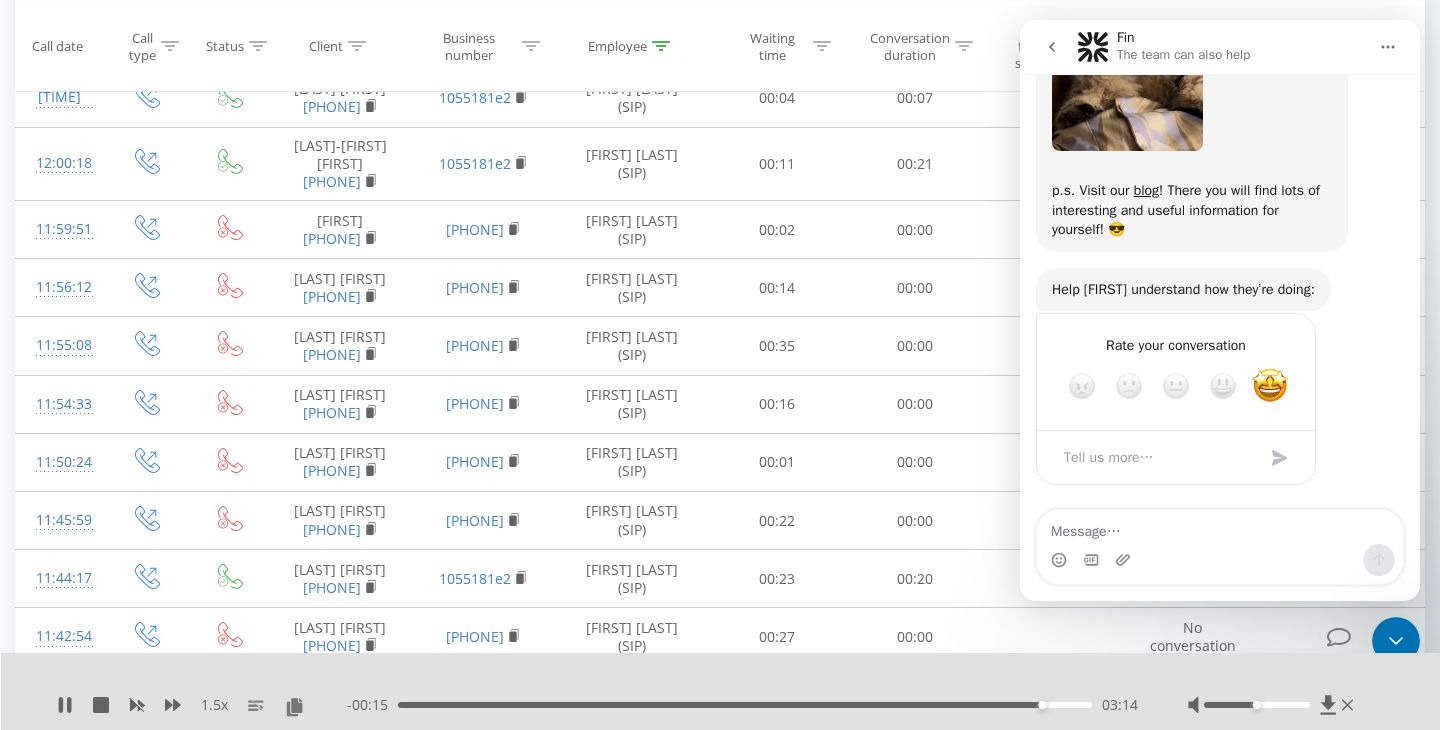 click at bounding box center [1396, 641] 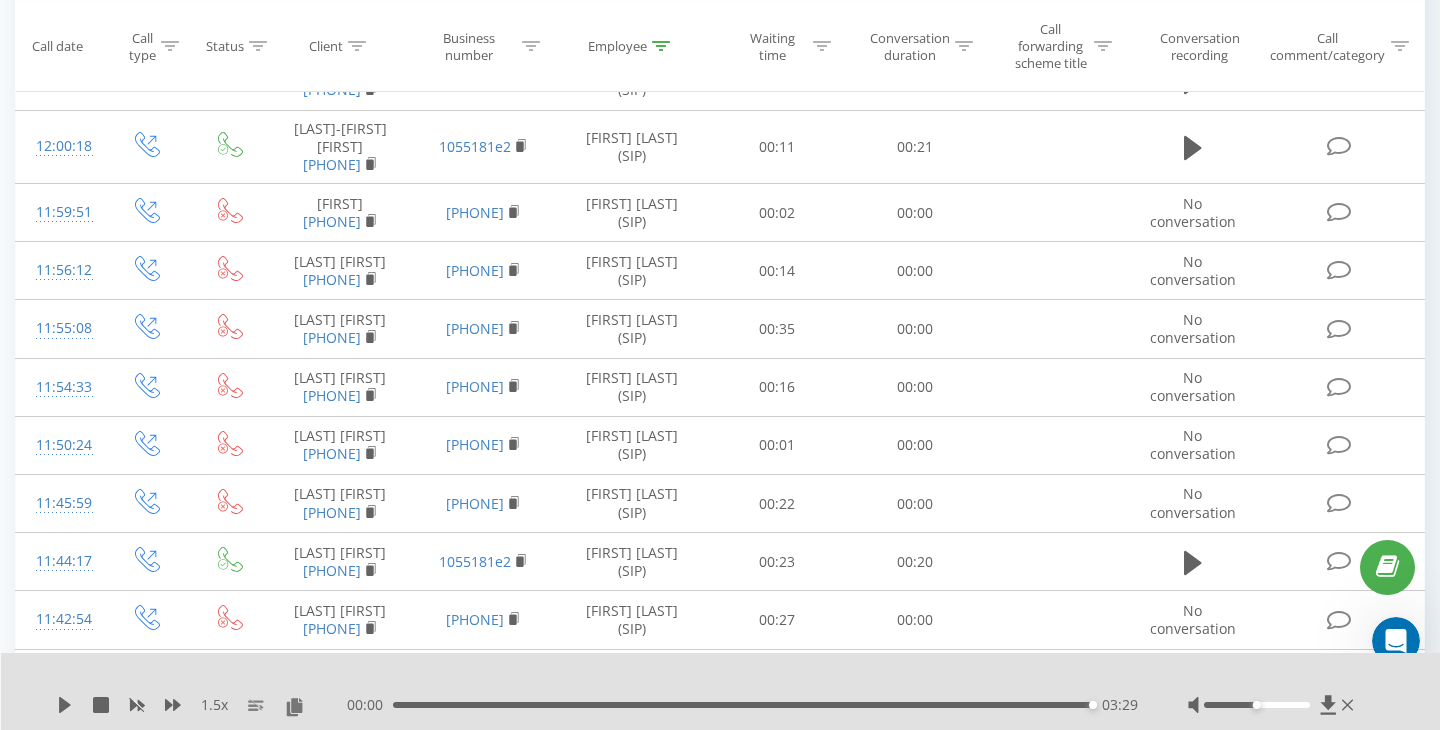 scroll, scrollTop: 1632, scrollLeft: 0, axis: vertical 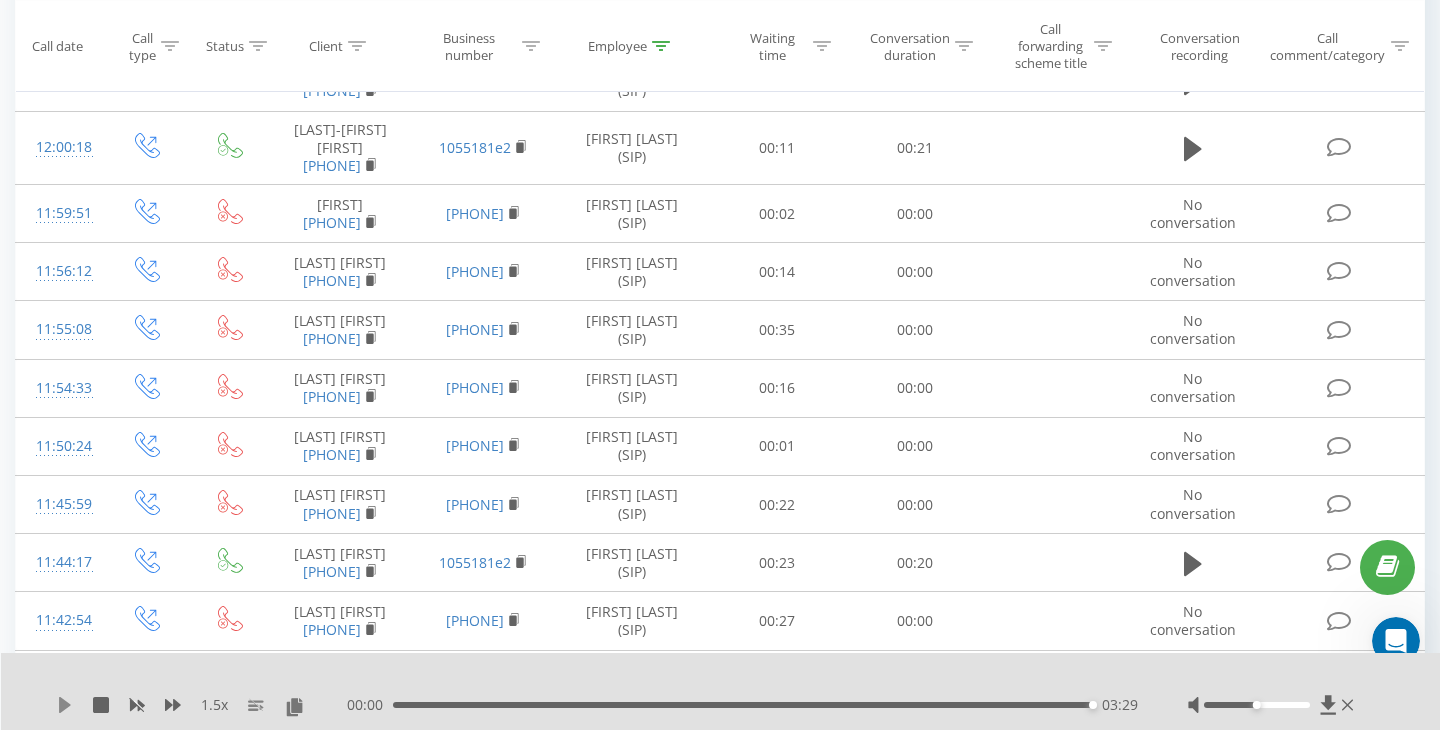 click 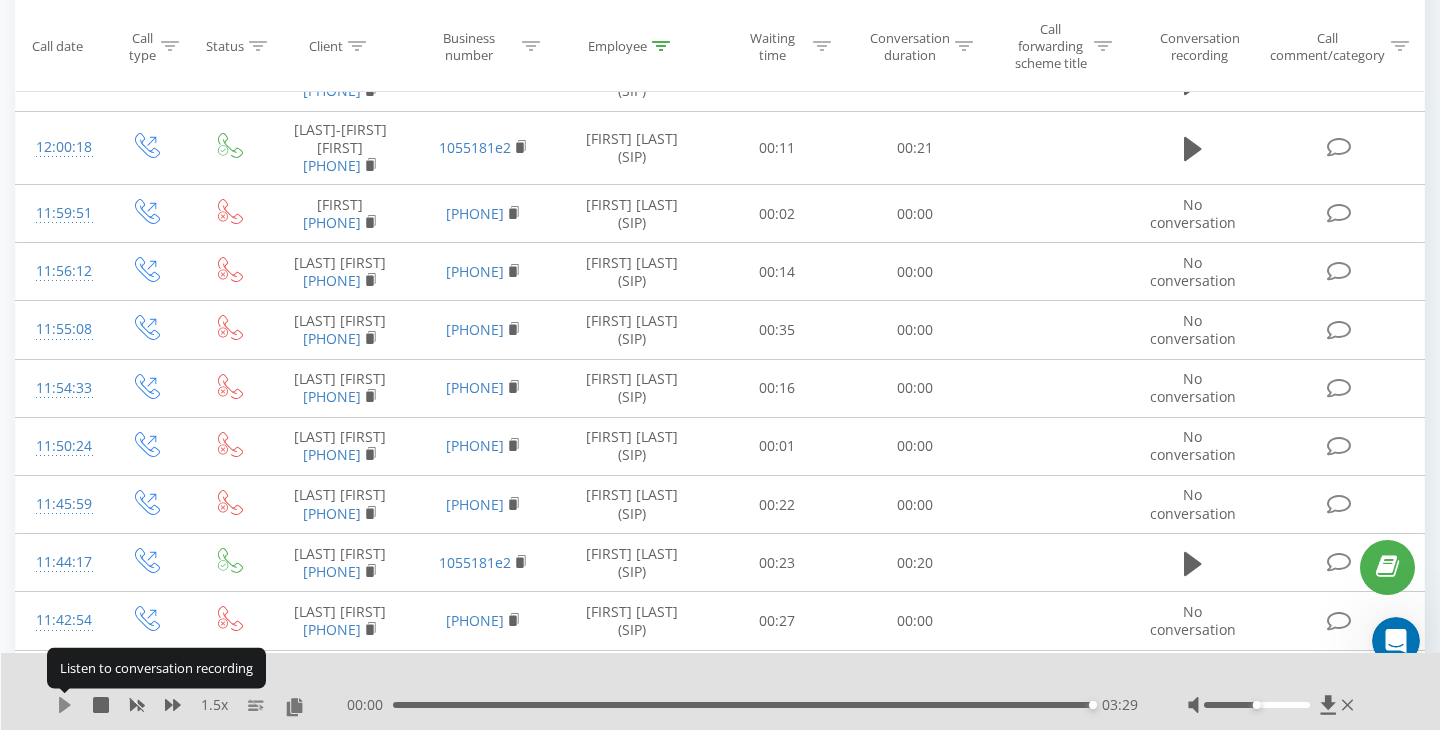 click 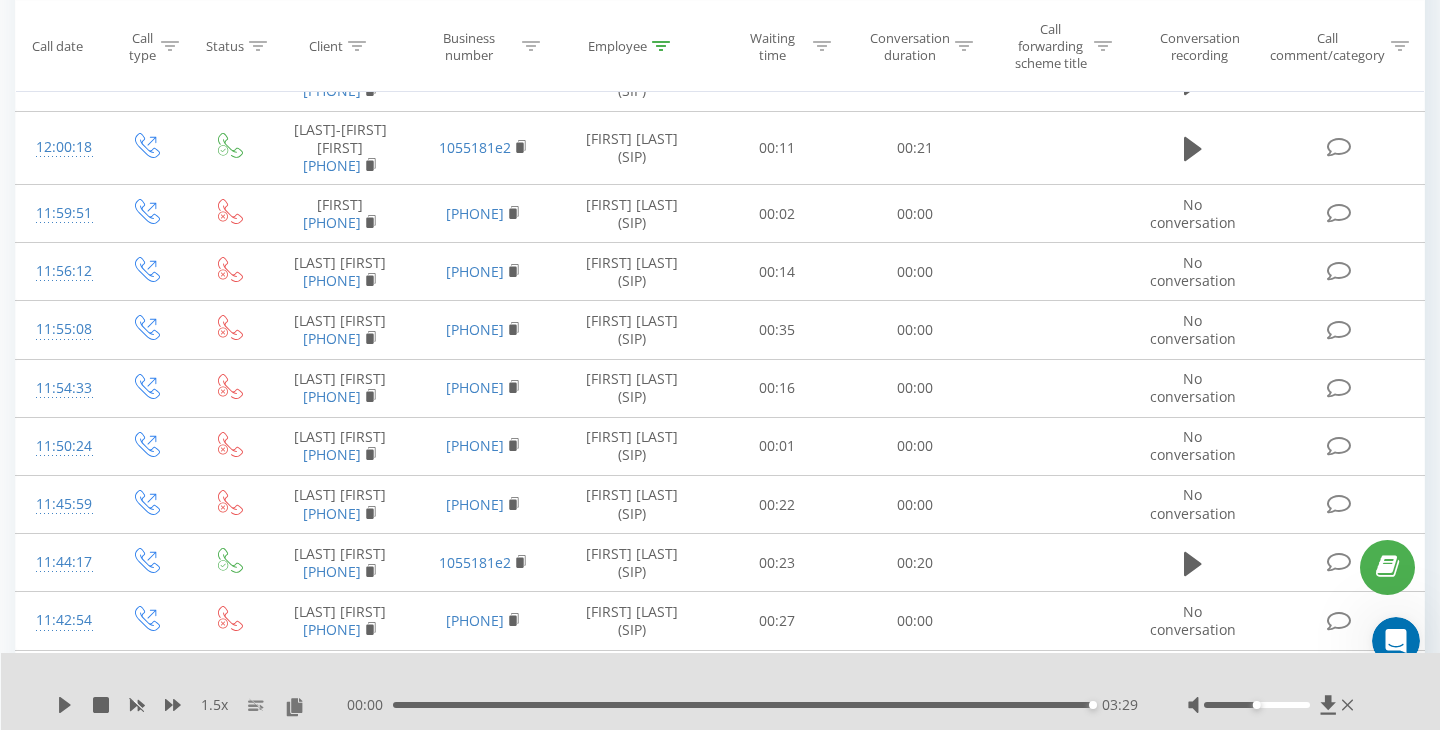 click on "03:29" at bounding box center [742, 705] 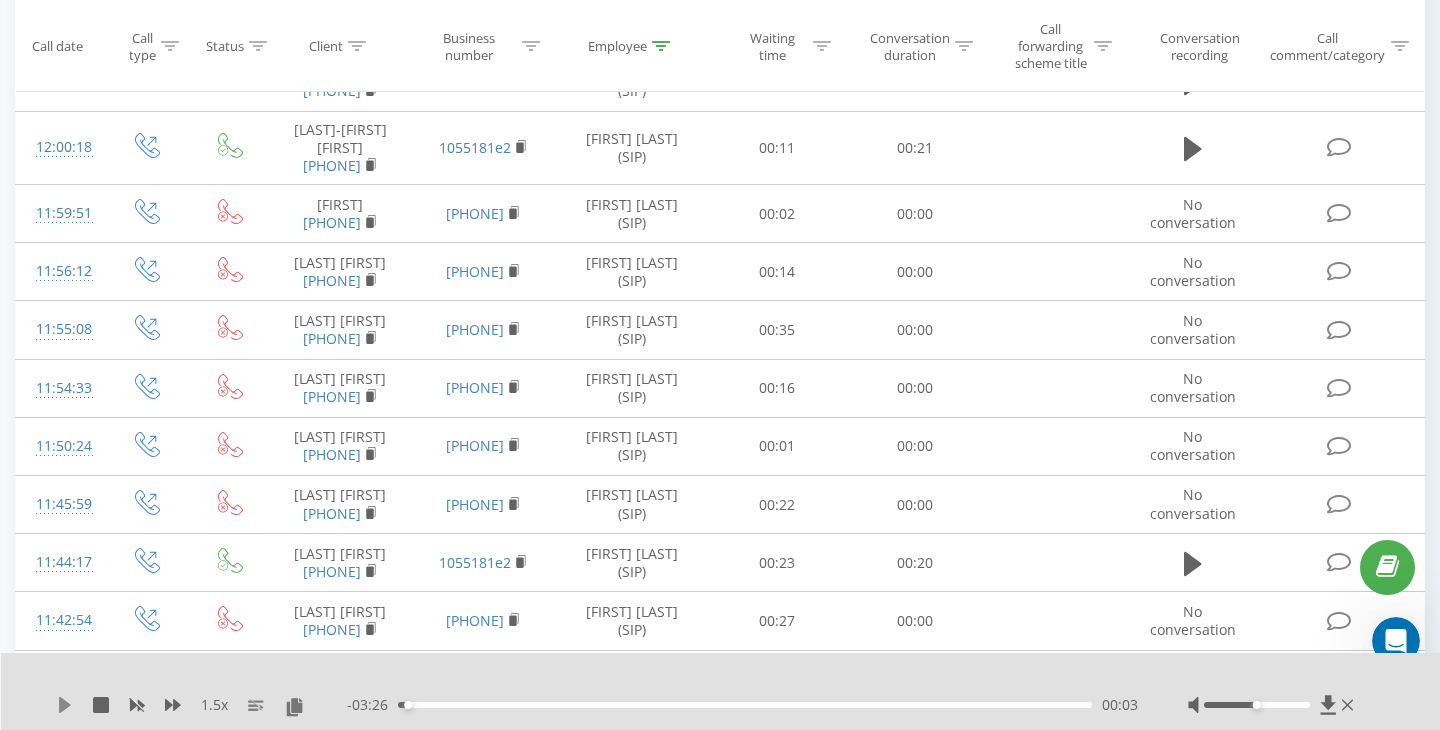 click 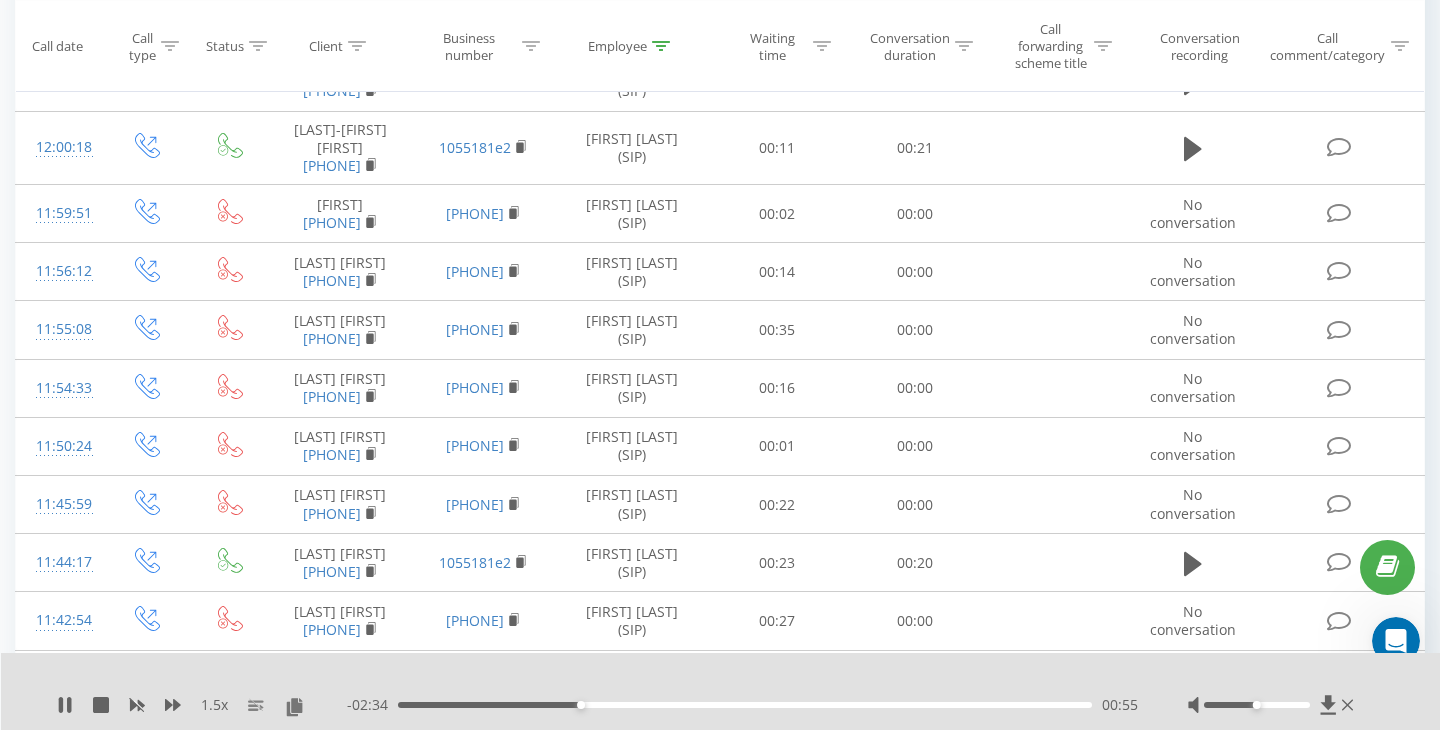 click 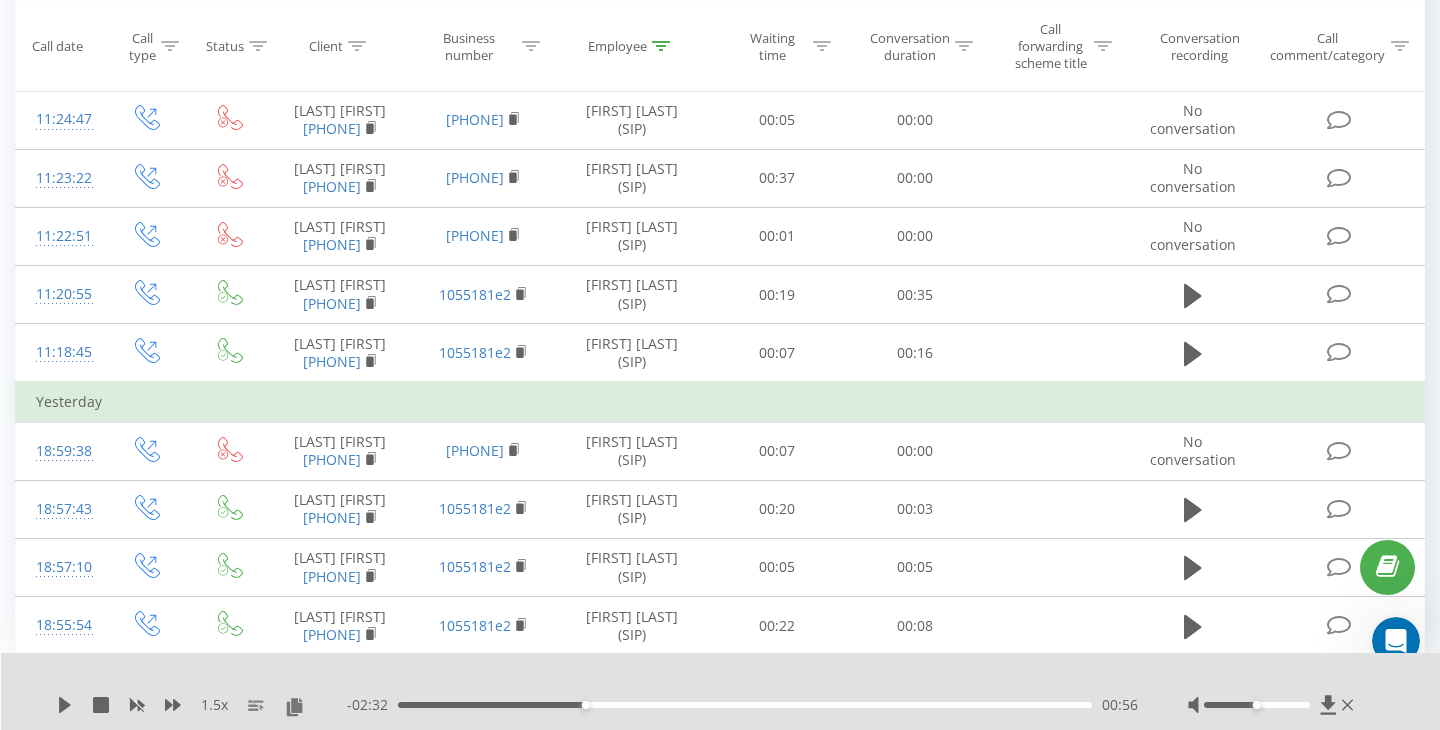 scroll, scrollTop: 3021, scrollLeft: 0, axis: vertical 